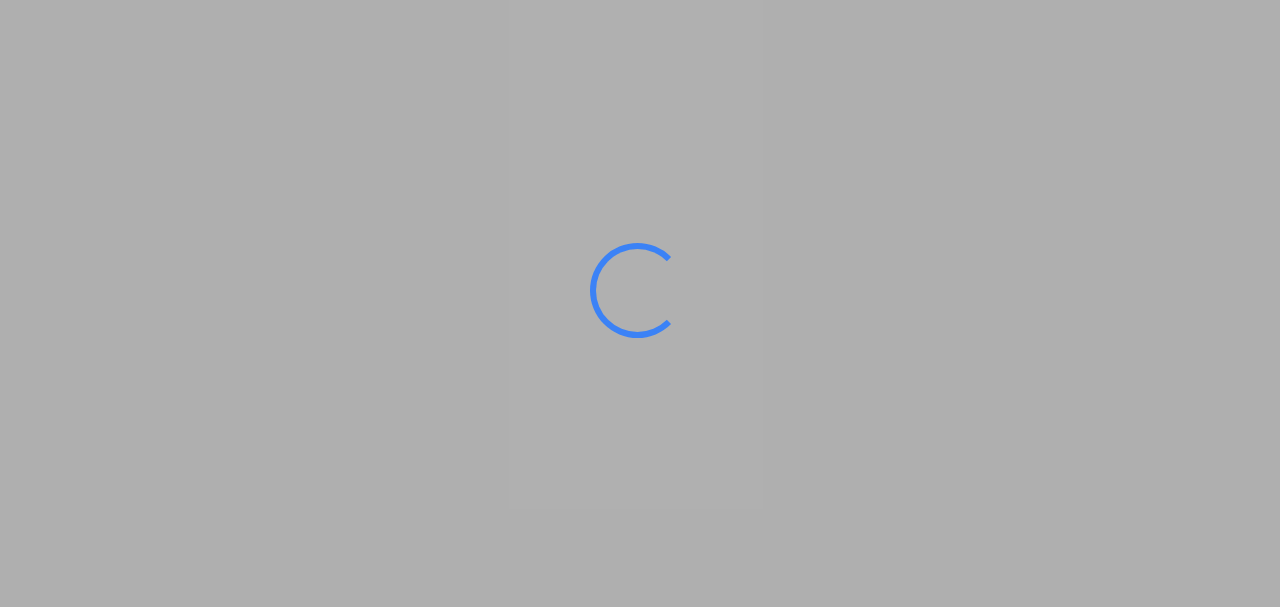 scroll, scrollTop: 0, scrollLeft: 0, axis: both 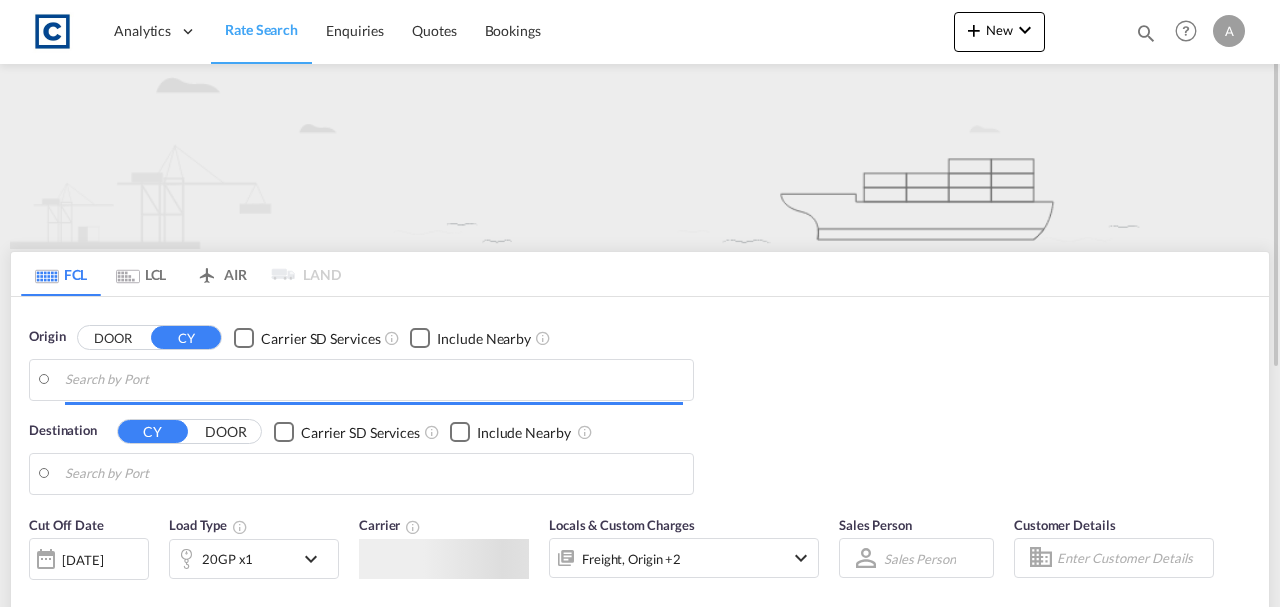 type on "GB-TD5, [GEOGRAPHIC_DATA]" 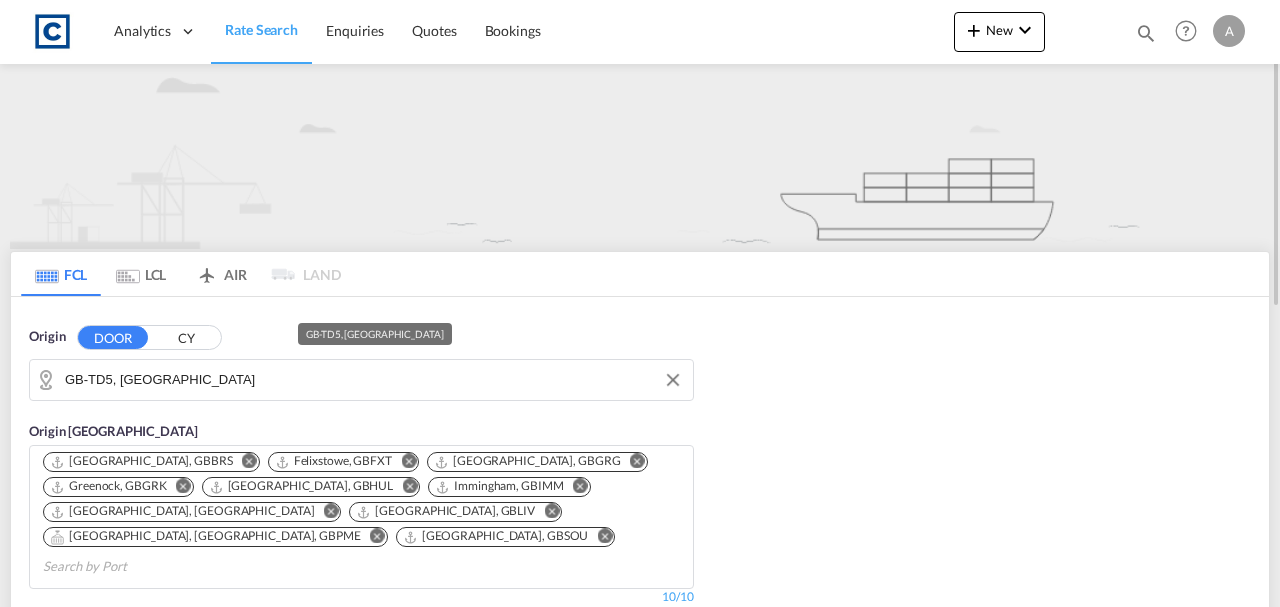 click on "GB-TD5, [GEOGRAPHIC_DATA]" at bounding box center [374, 380] 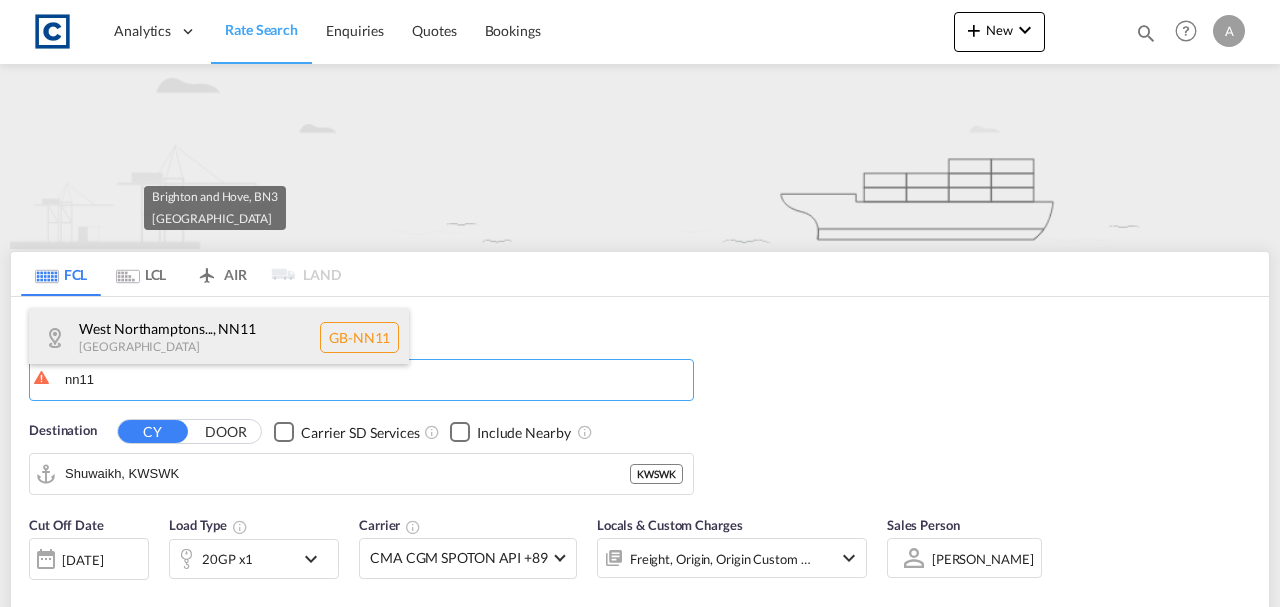 click on "West Northamptons... ,
NN11
[GEOGRAPHIC_DATA]
[GEOGRAPHIC_DATA]-NN11" at bounding box center (219, 338) 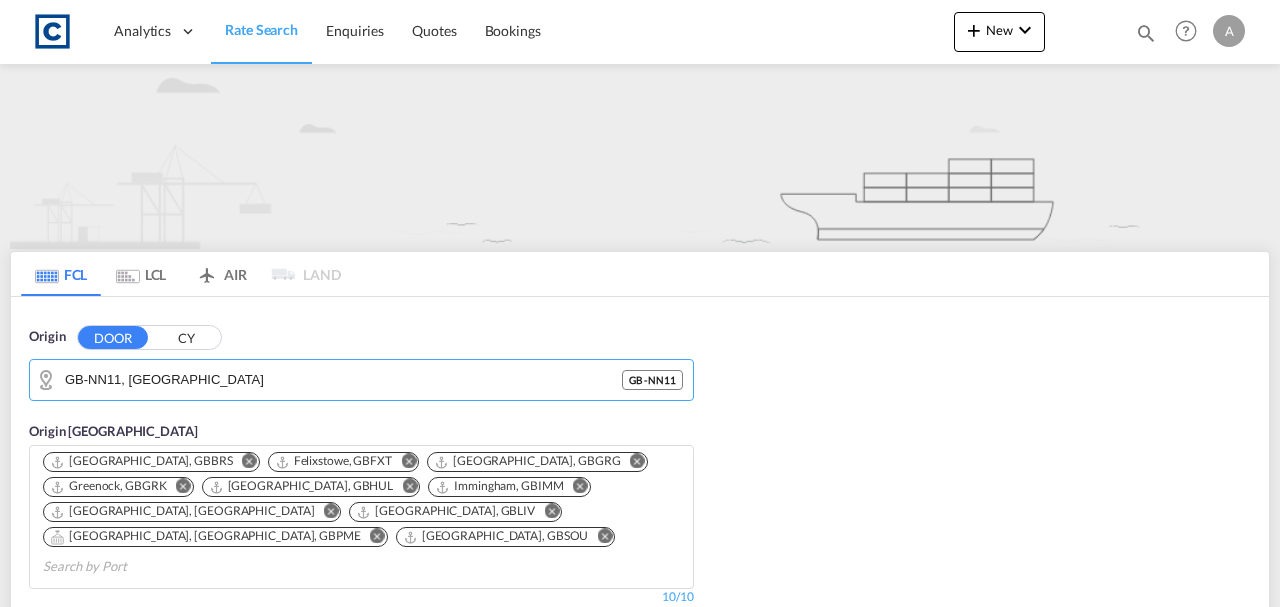 scroll, scrollTop: 333, scrollLeft: 0, axis: vertical 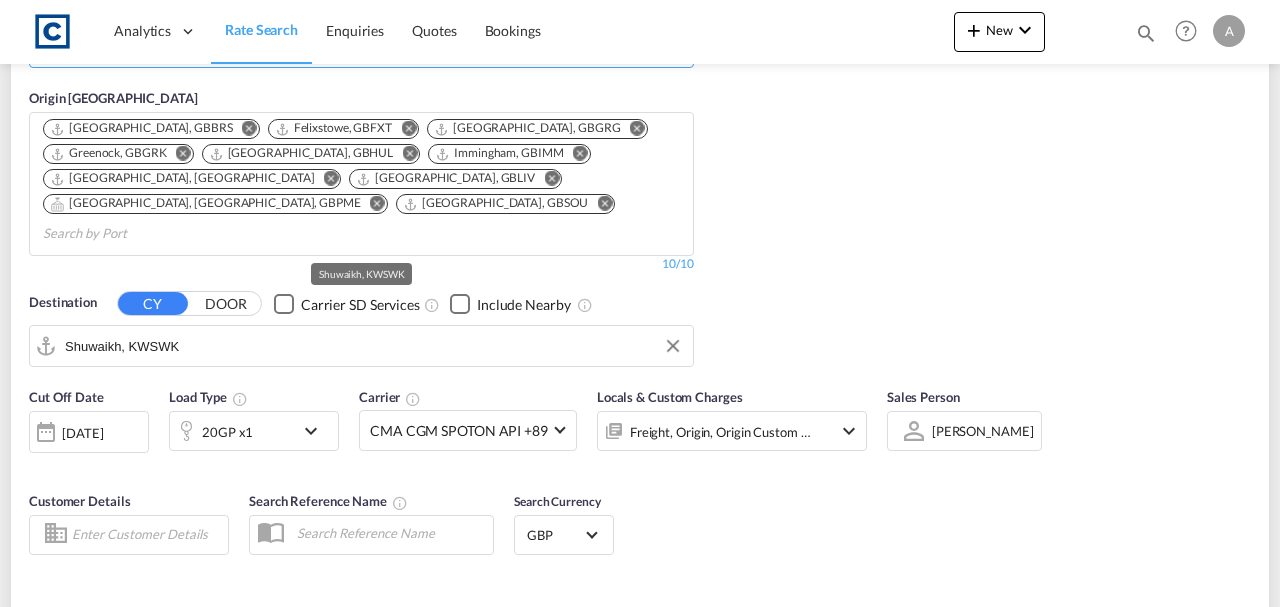 click on "Shuwaikh, KWSWK" at bounding box center [374, 346] 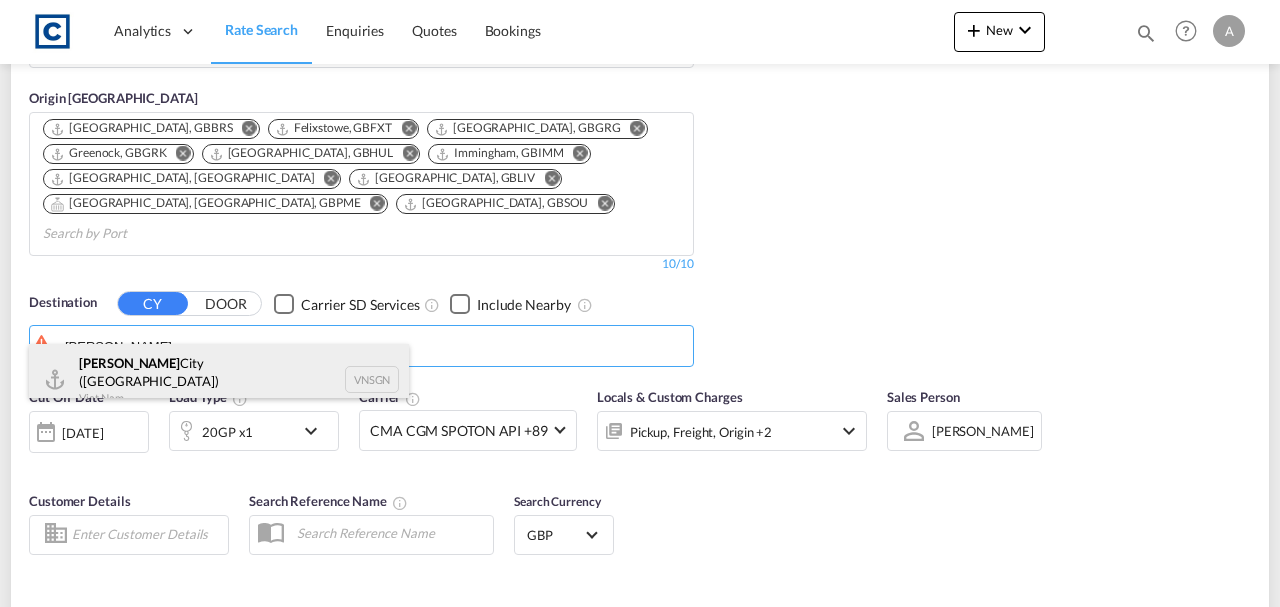 click on "[GEOGRAPHIC_DATA] ([GEOGRAPHIC_DATA])
[GEOGRAPHIC_DATA]
VNSGN" at bounding box center (219, 380) 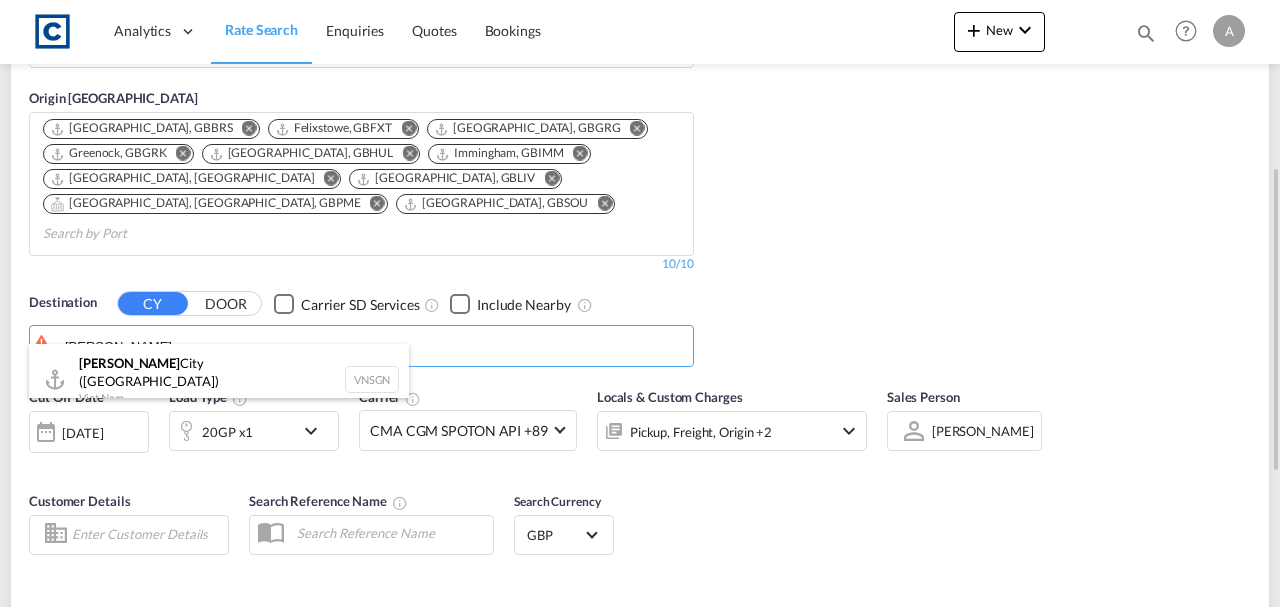 type on "Ho Chi Minh City ([GEOGRAPHIC_DATA]), VNSGN" 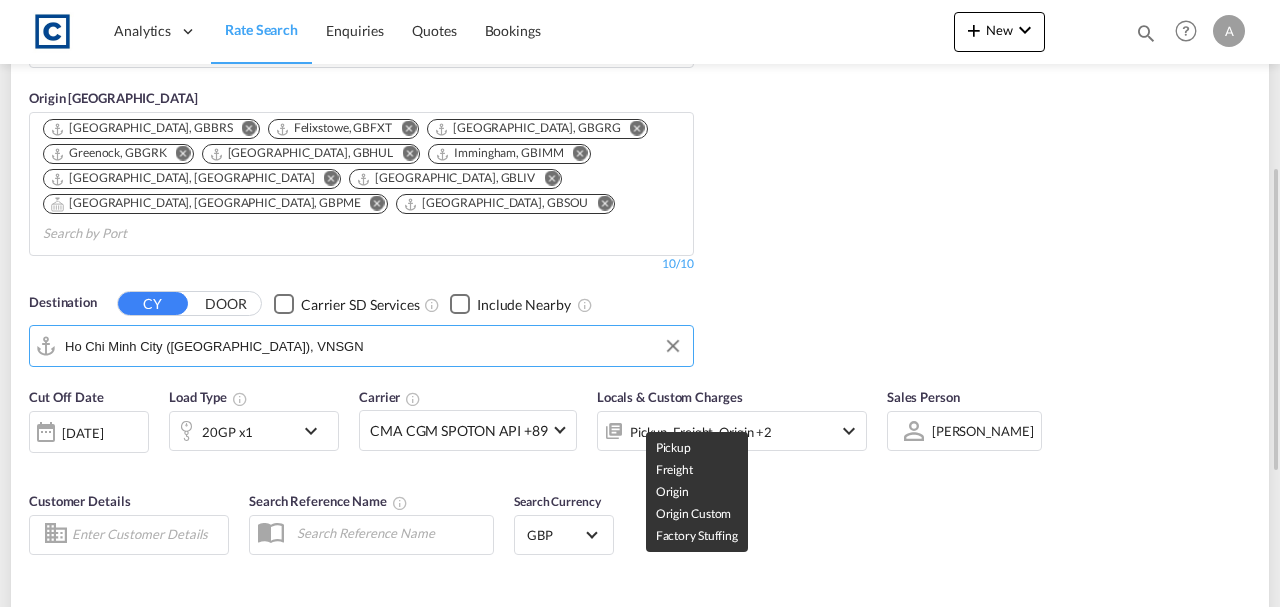 click on "Pickup,  Freight,  Origin +2" at bounding box center (701, 432) 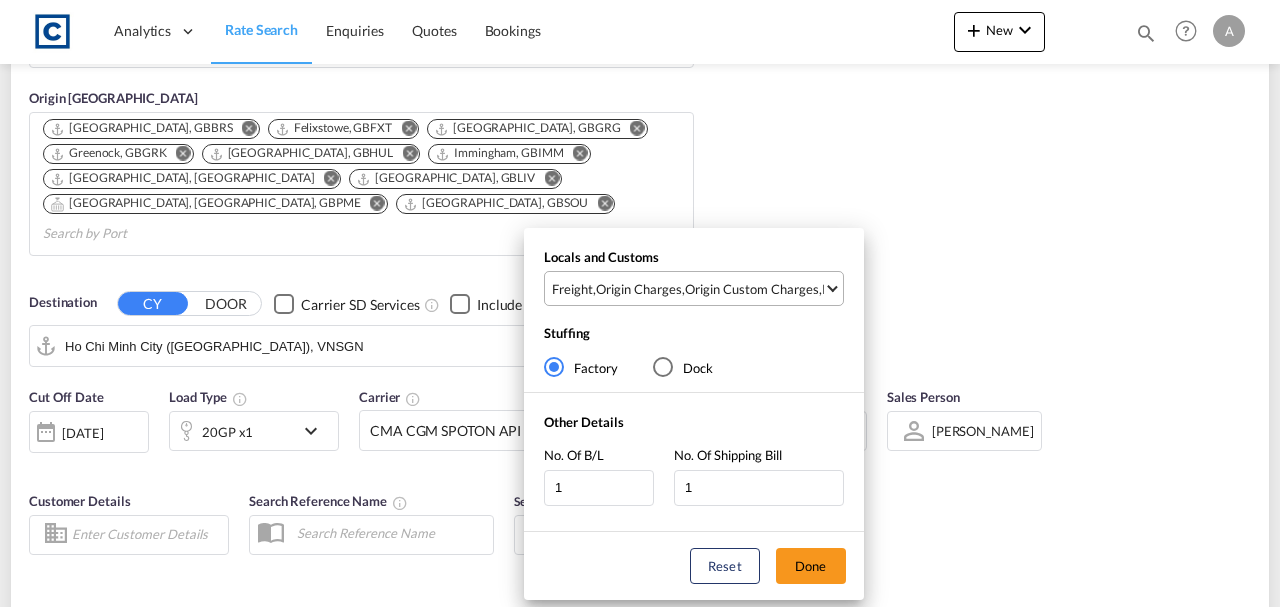 click on "Origin Custom Charges" at bounding box center (752, 289) 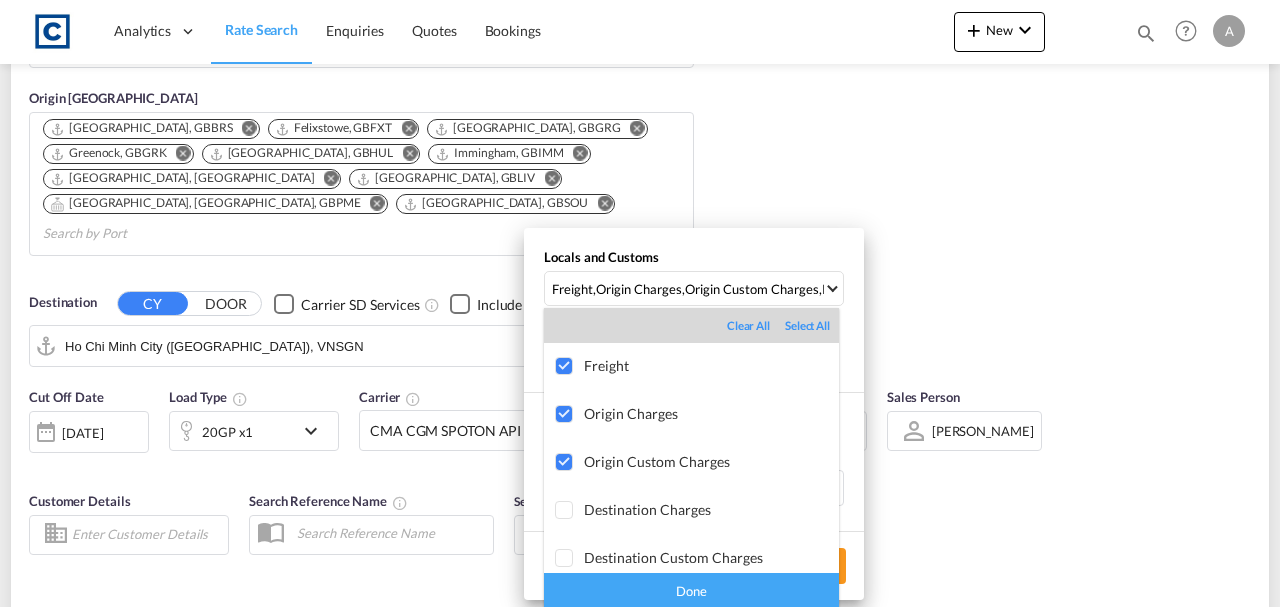 click on "Done" at bounding box center [691, 590] 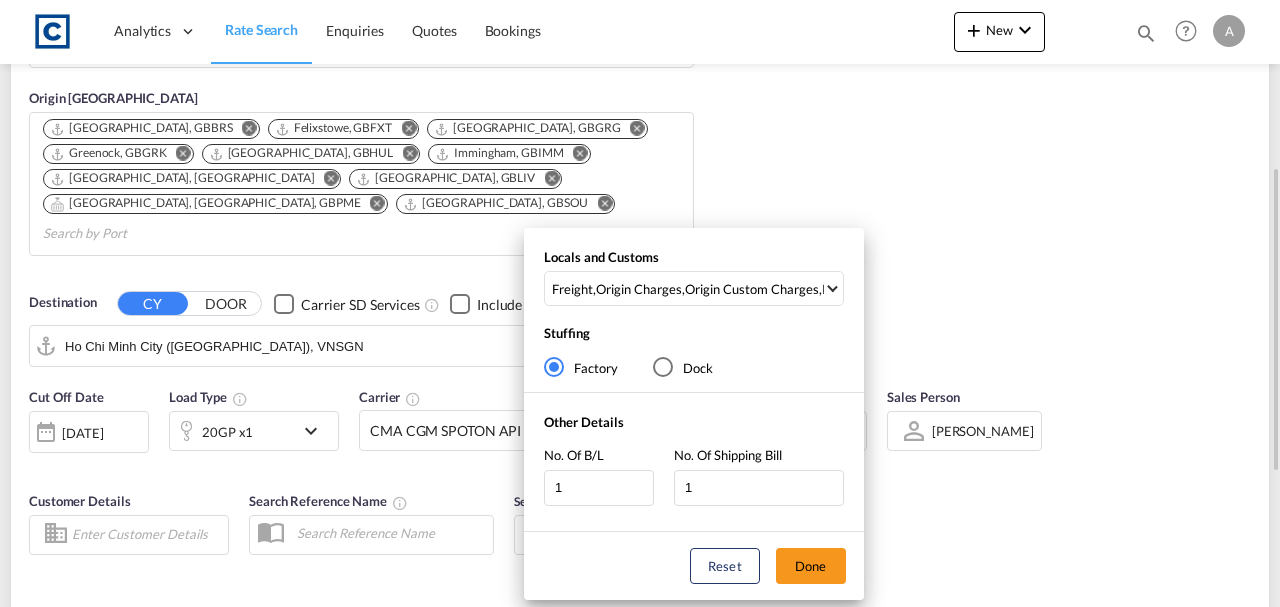 click on "Done" at bounding box center [811, 566] 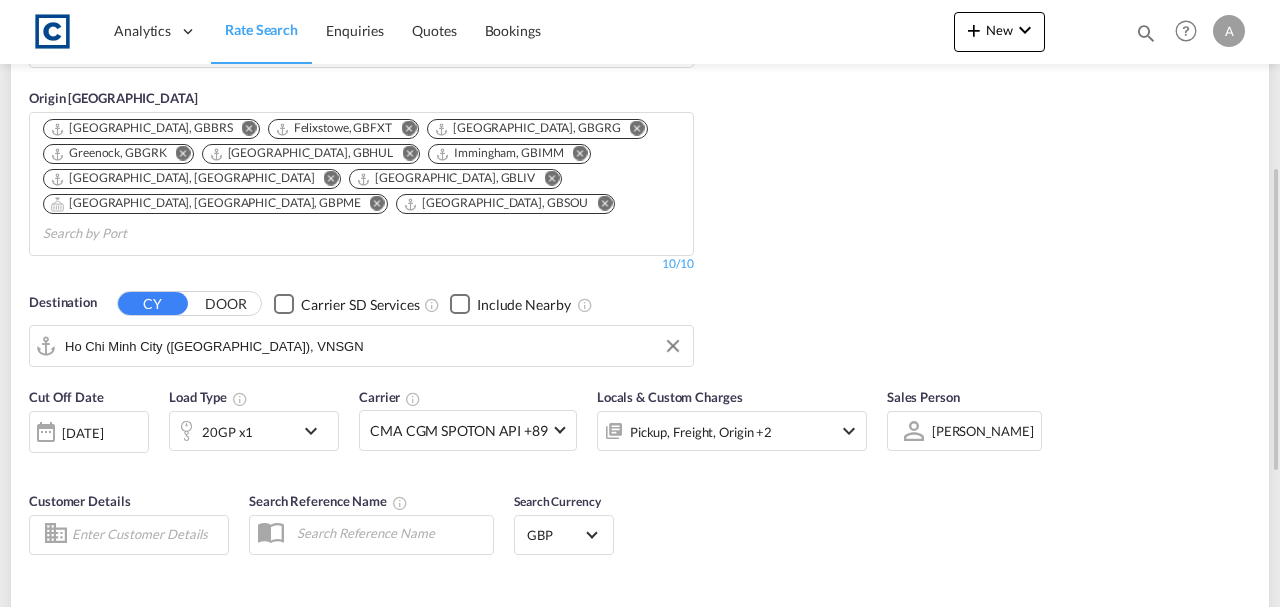 click at bounding box center [186, 431] 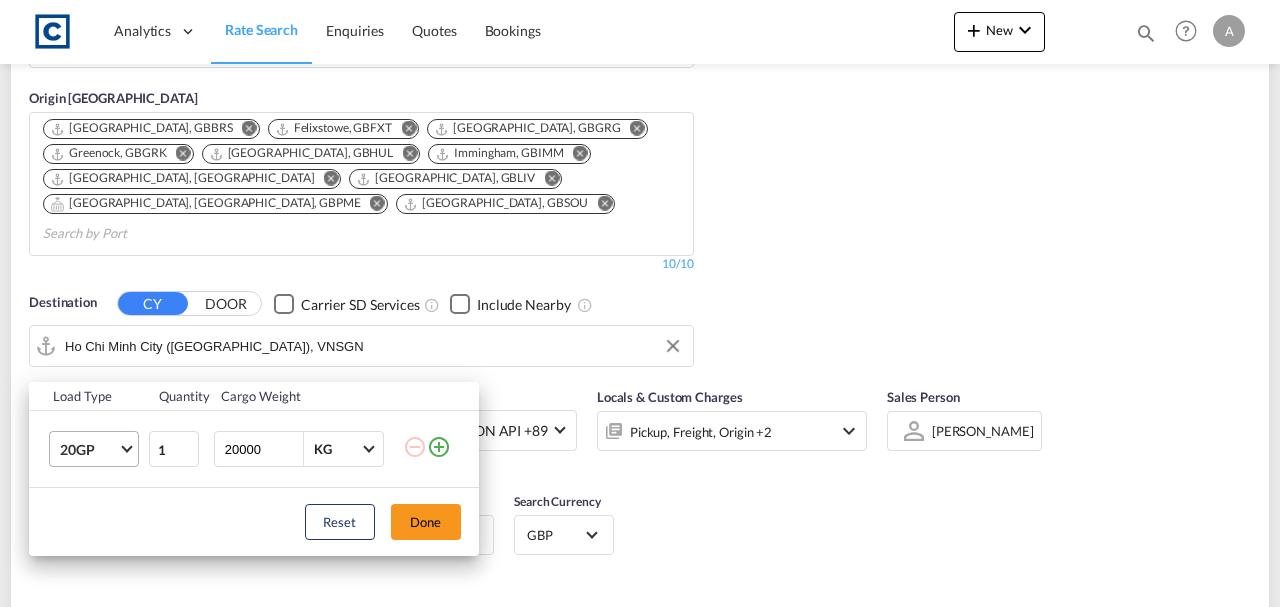 click on "20GP" at bounding box center [98, 449] 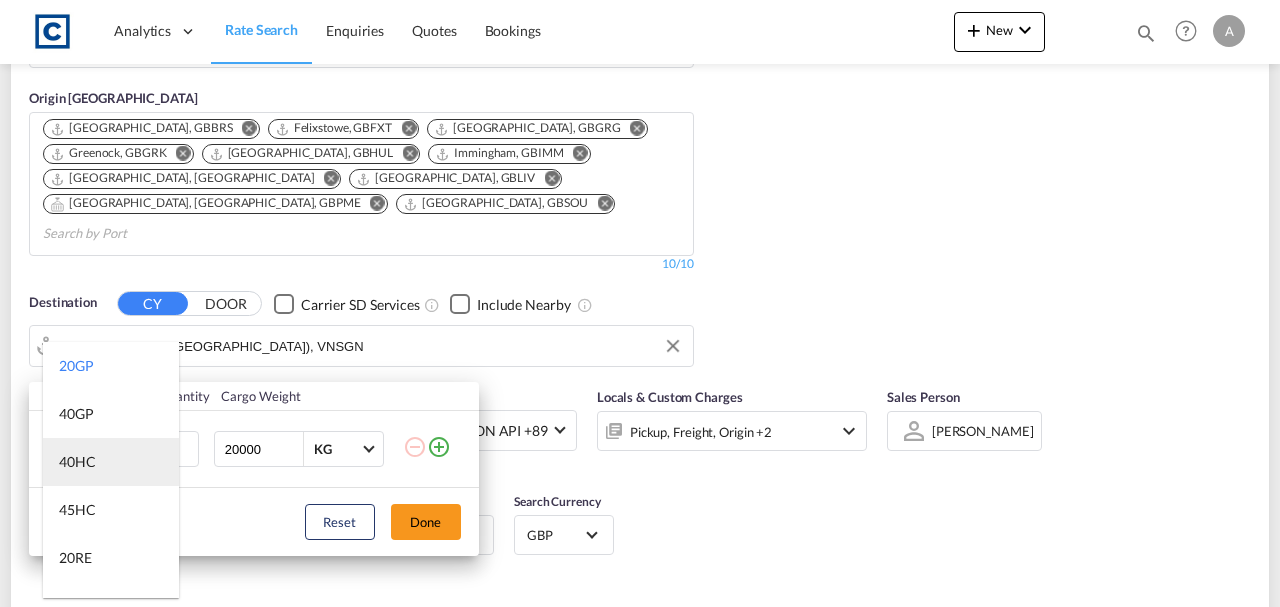 click on "40HC" at bounding box center (77, 462) 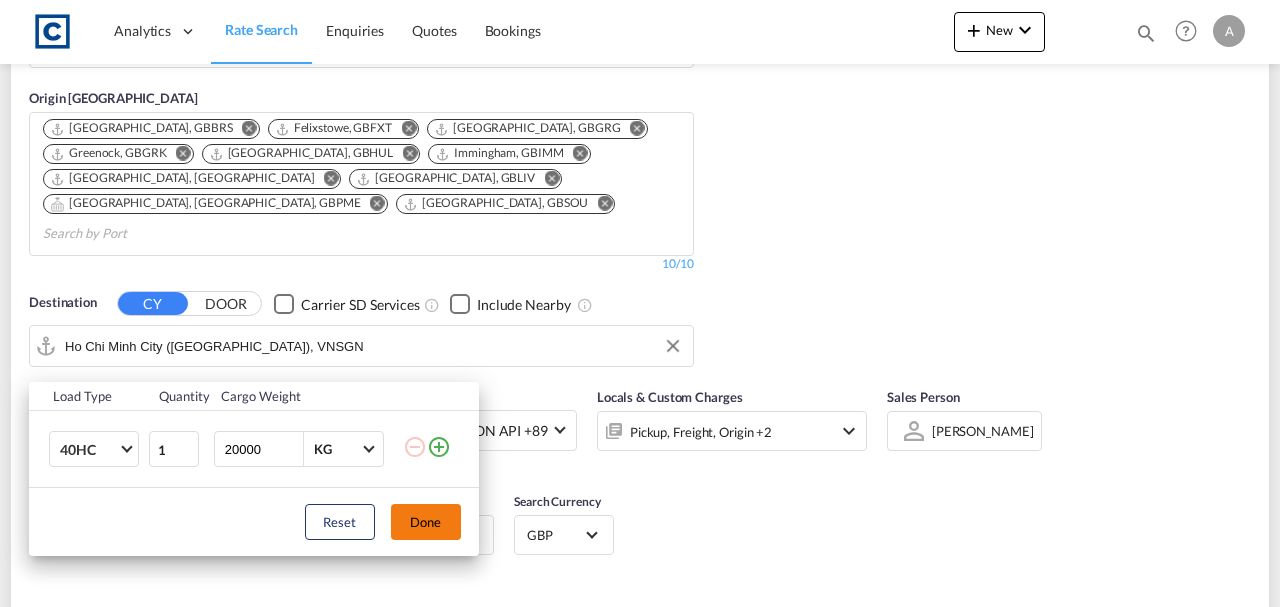 click on "Done" at bounding box center [426, 522] 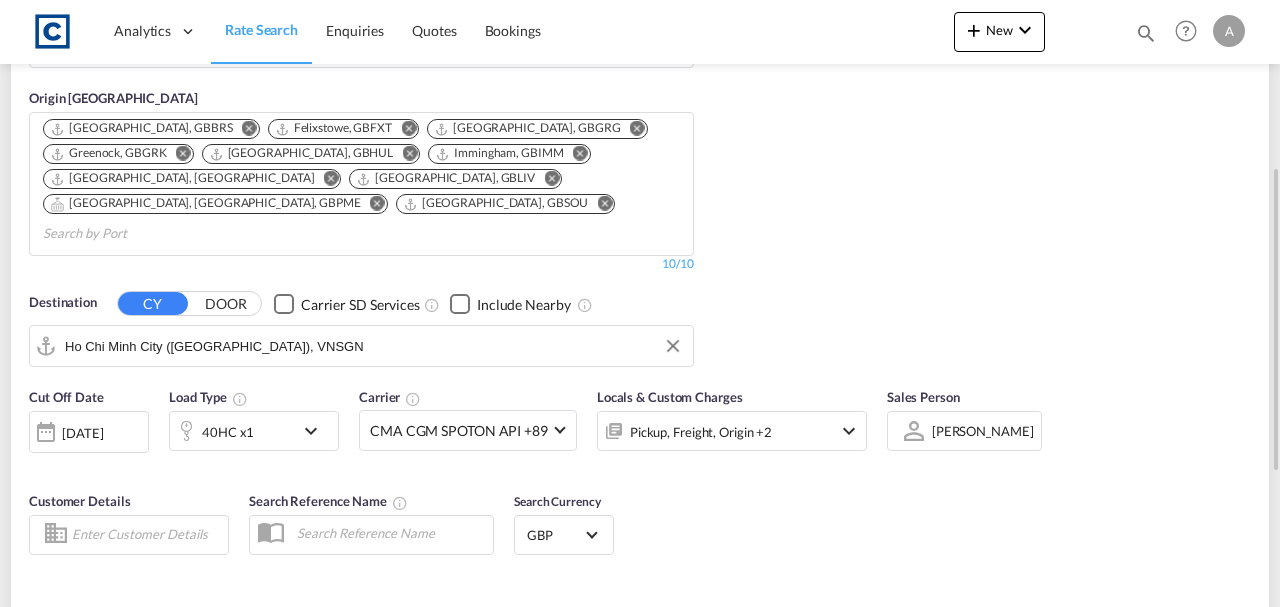 drag, startPoint x: 696, startPoint y: 473, endPoint x: 542, endPoint y: 448, distance: 156.01602 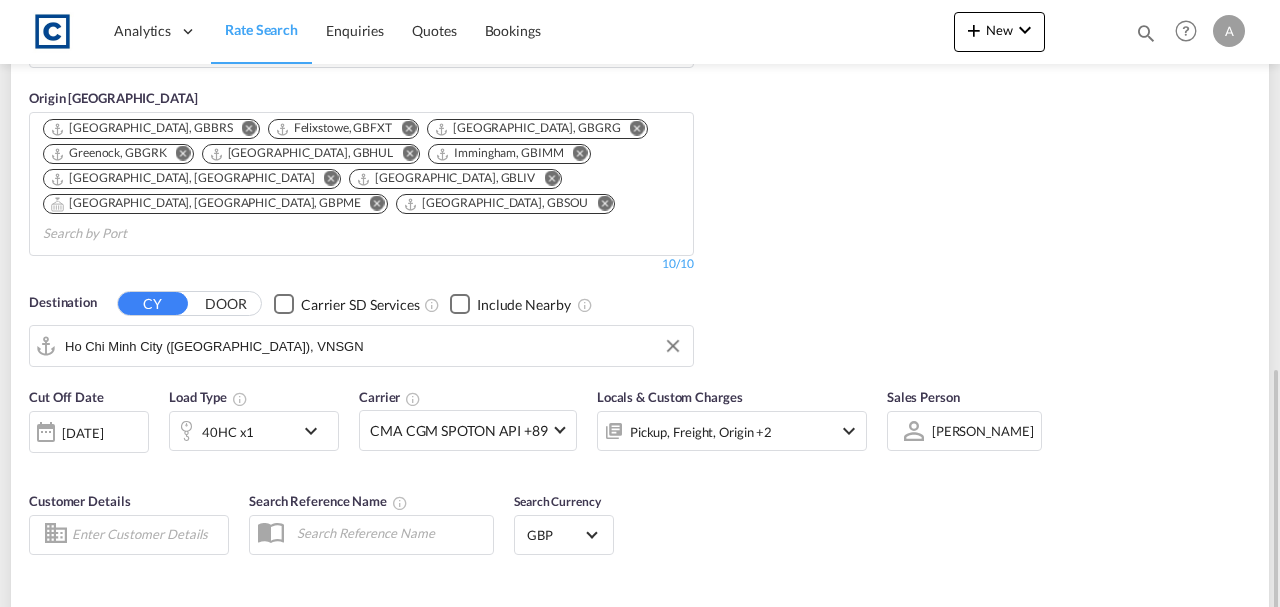 scroll, scrollTop: 466, scrollLeft: 0, axis: vertical 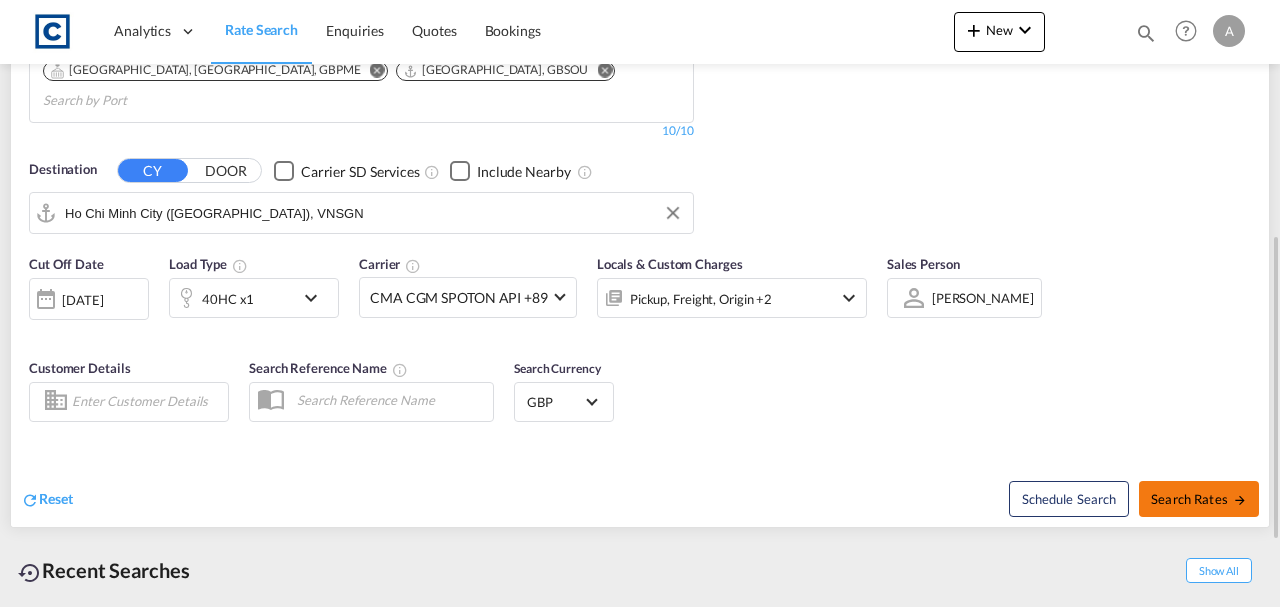 click on "Search Rates" at bounding box center [1199, 499] 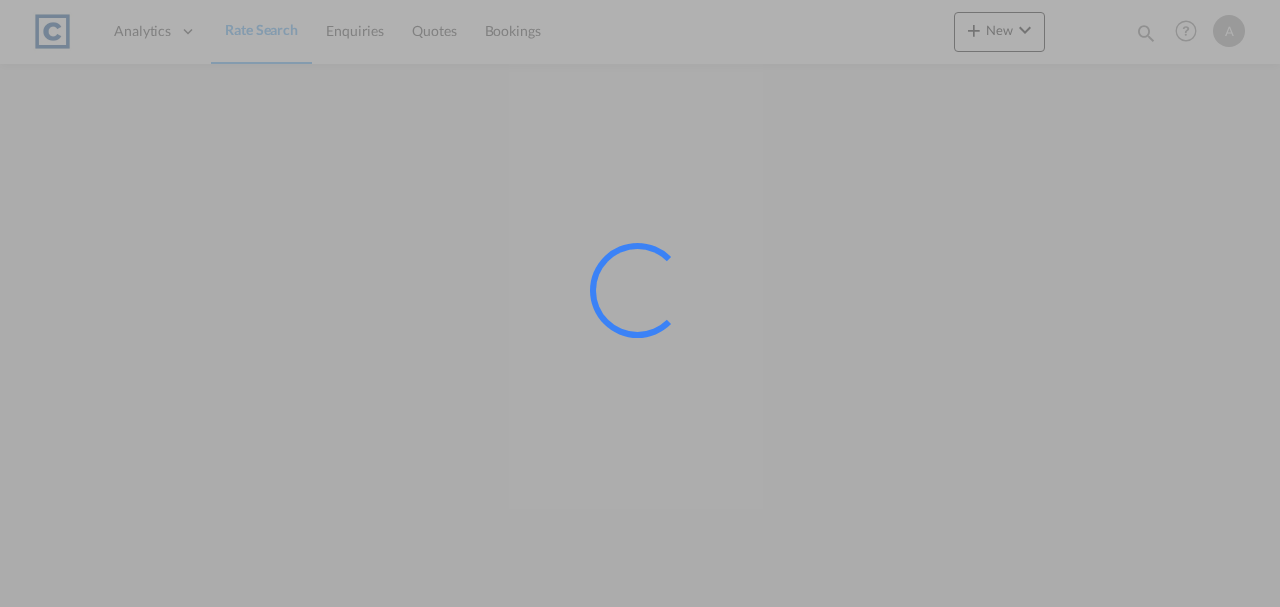 scroll, scrollTop: 0, scrollLeft: 0, axis: both 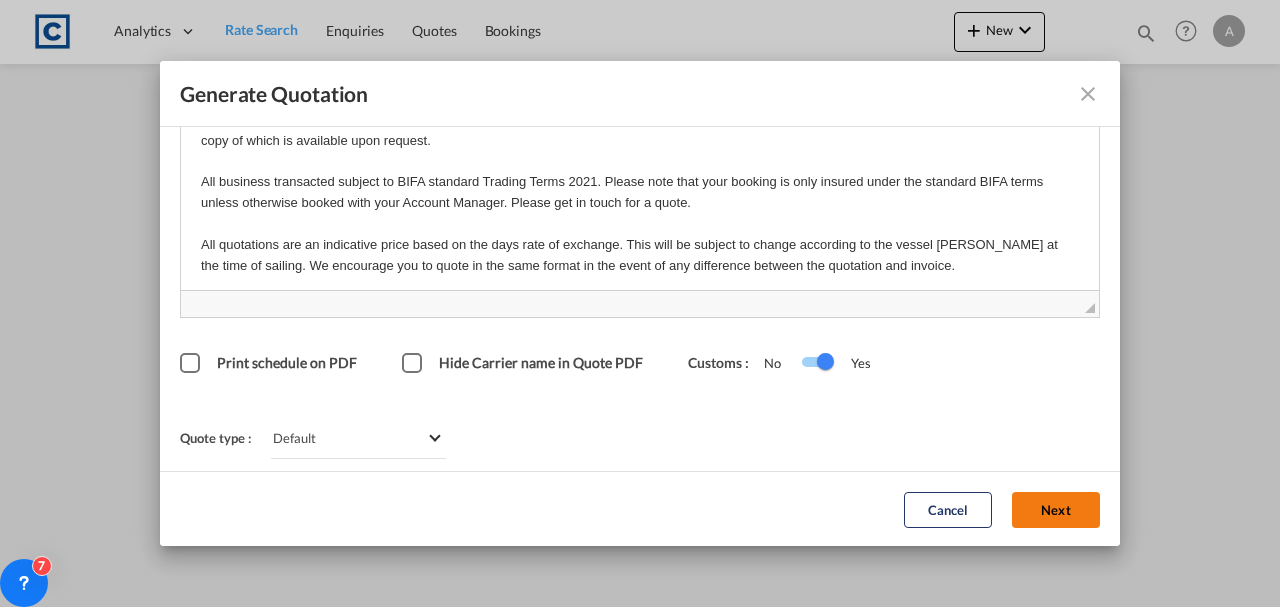 click on "Next" at bounding box center (1056, 509) 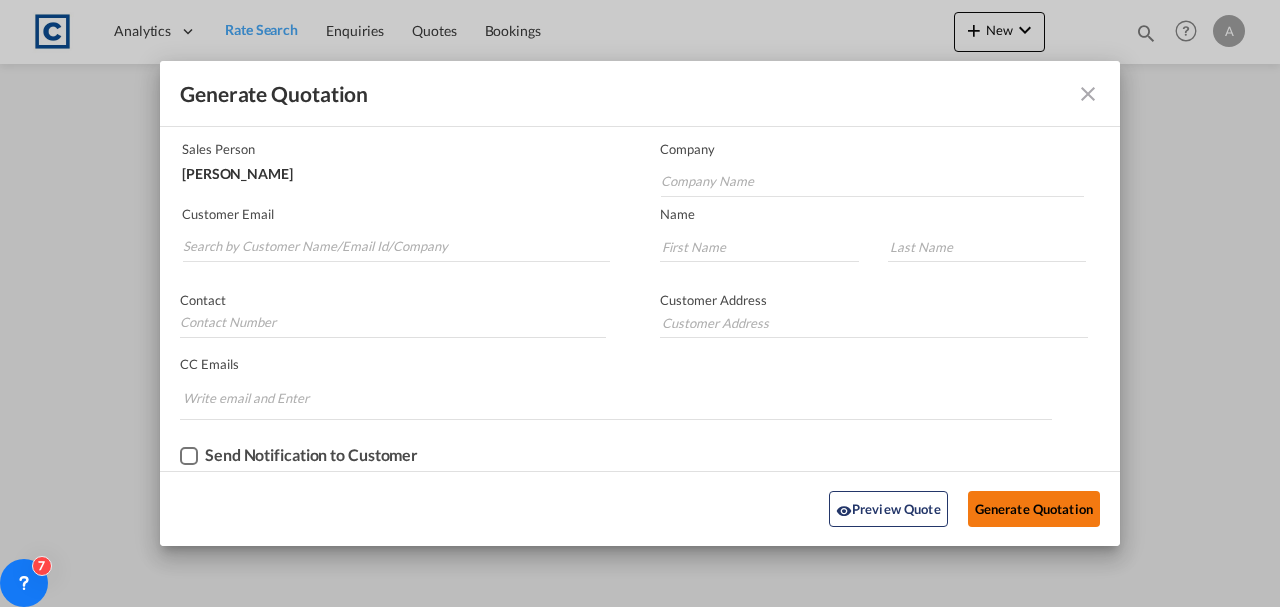 scroll, scrollTop: 121, scrollLeft: 0, axis: vertical 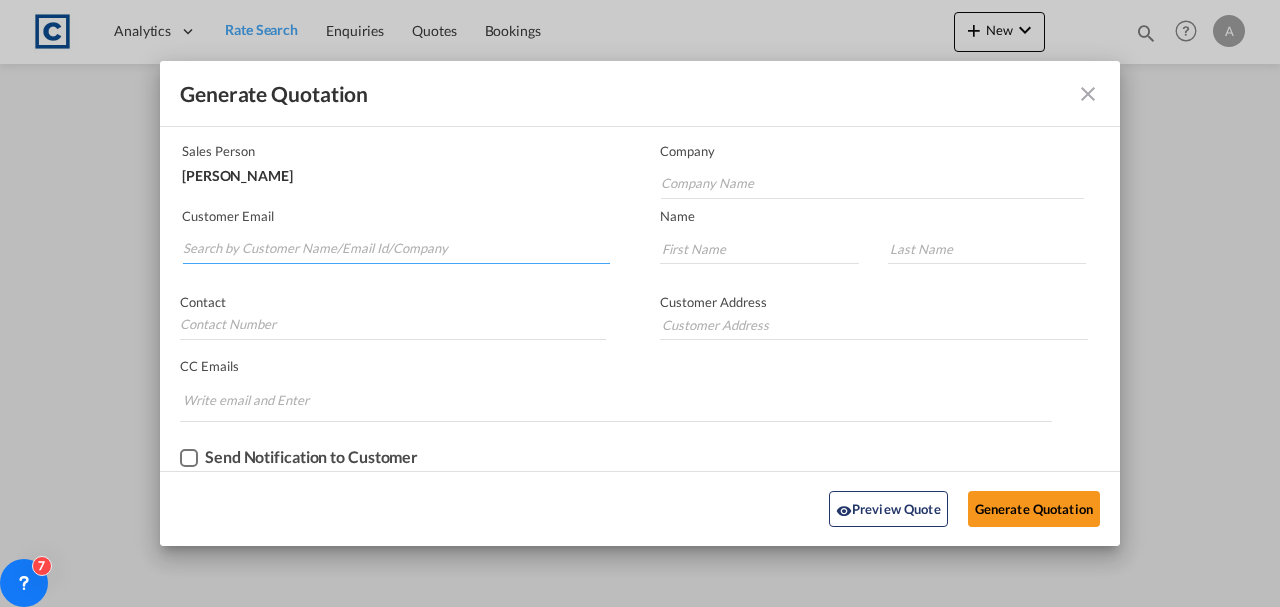 click at bounding box center [396, 249] 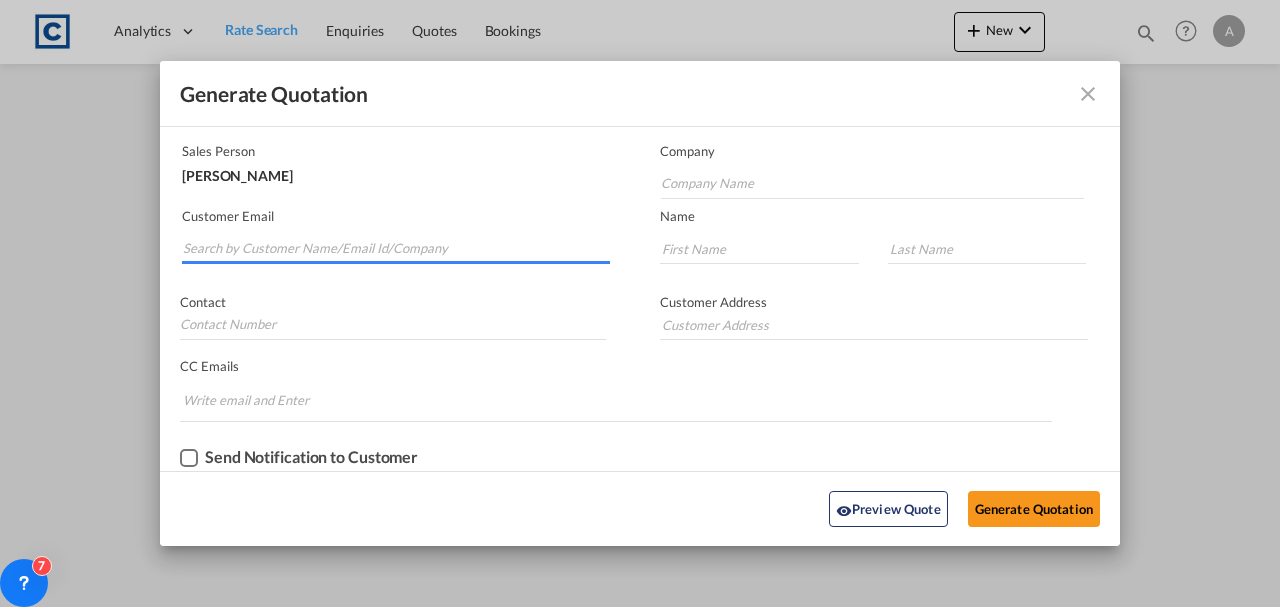 drag, startPoint x: 344, startPoint y: 243, endPoint x: 361, endPoint y: 249, distance: 18.027756 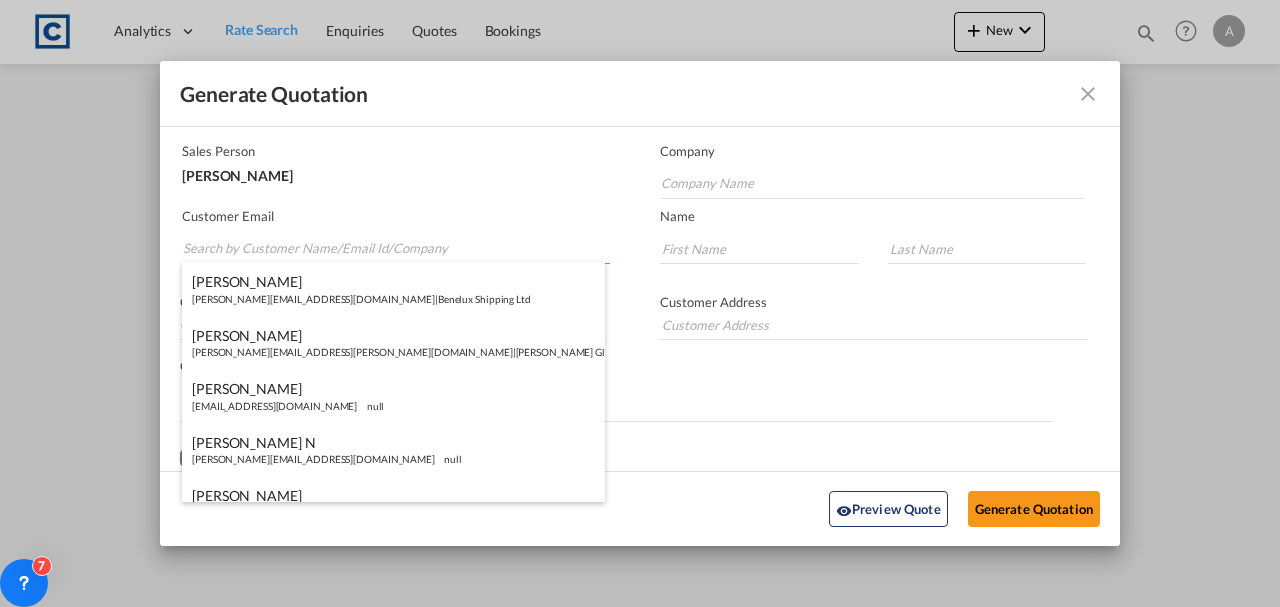 paste on "[EMAIL_ADDRESS][DOMAIN_NAME]" 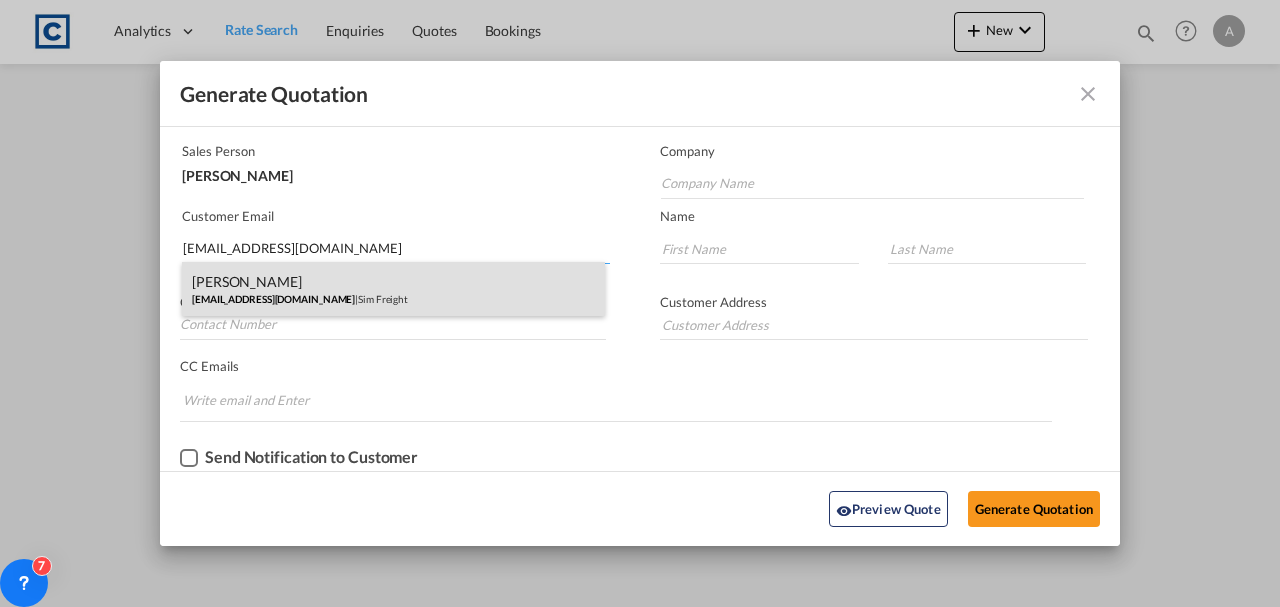 type on "[EMAIL_ADDRESS][DOMAIN_NAME]" 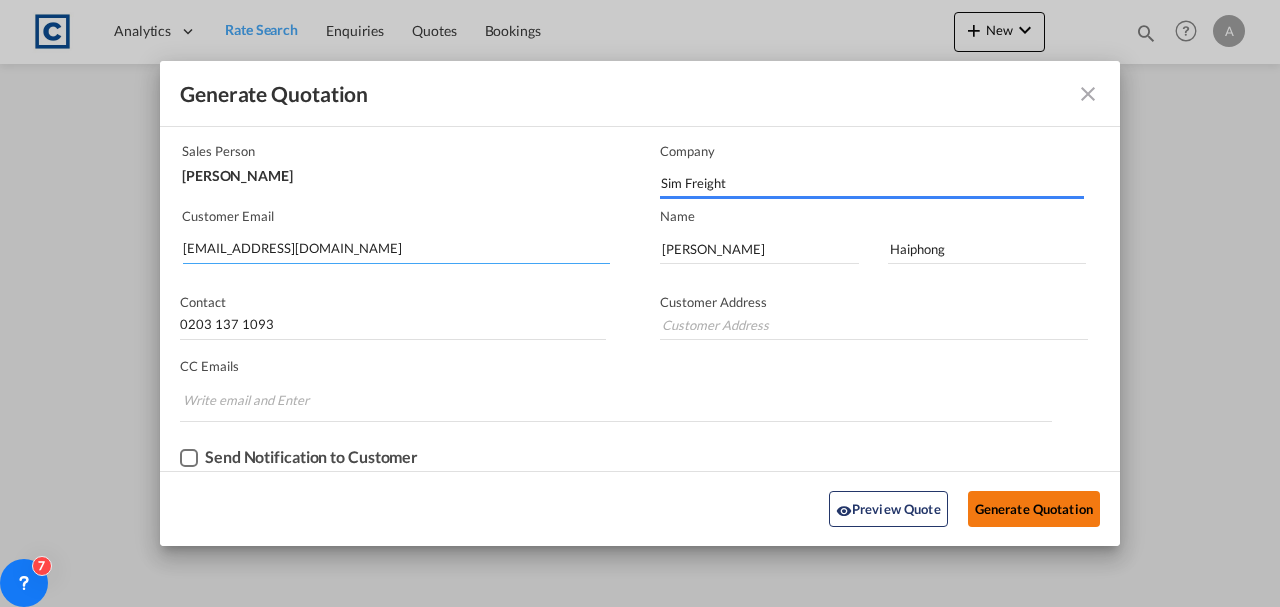 type on "[STREET_ADDRESS]" 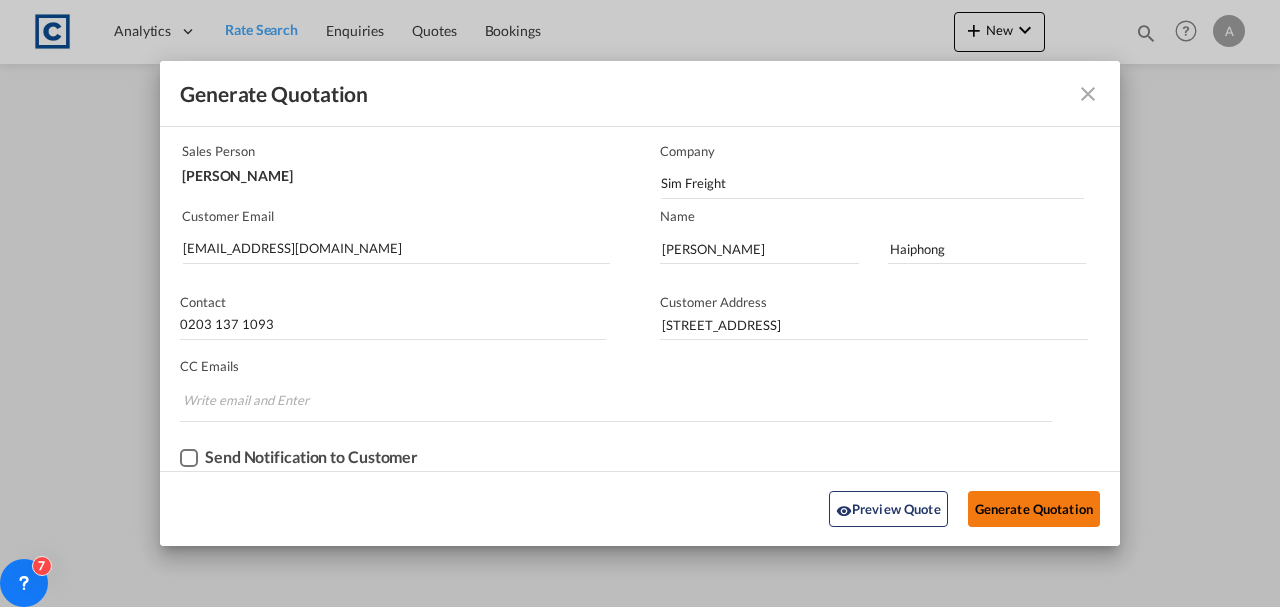 click on "Generate Quotation" at bounding box center (1034, 509) 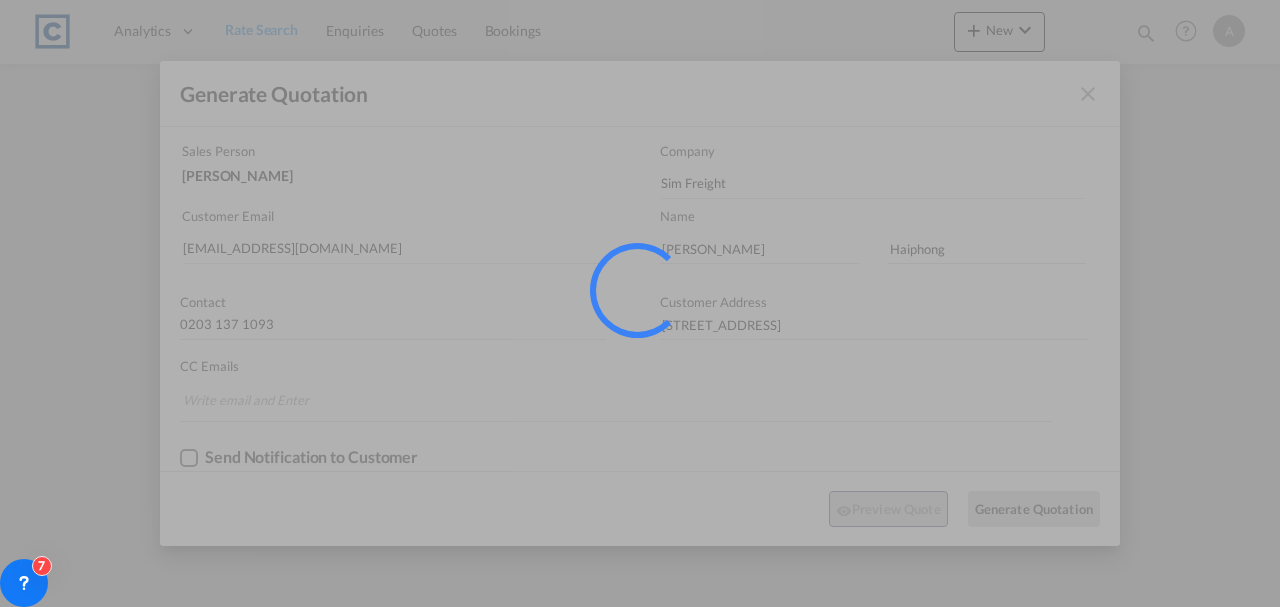 scroll, scrollTop: 0, scrollLeft: 0, axis: both 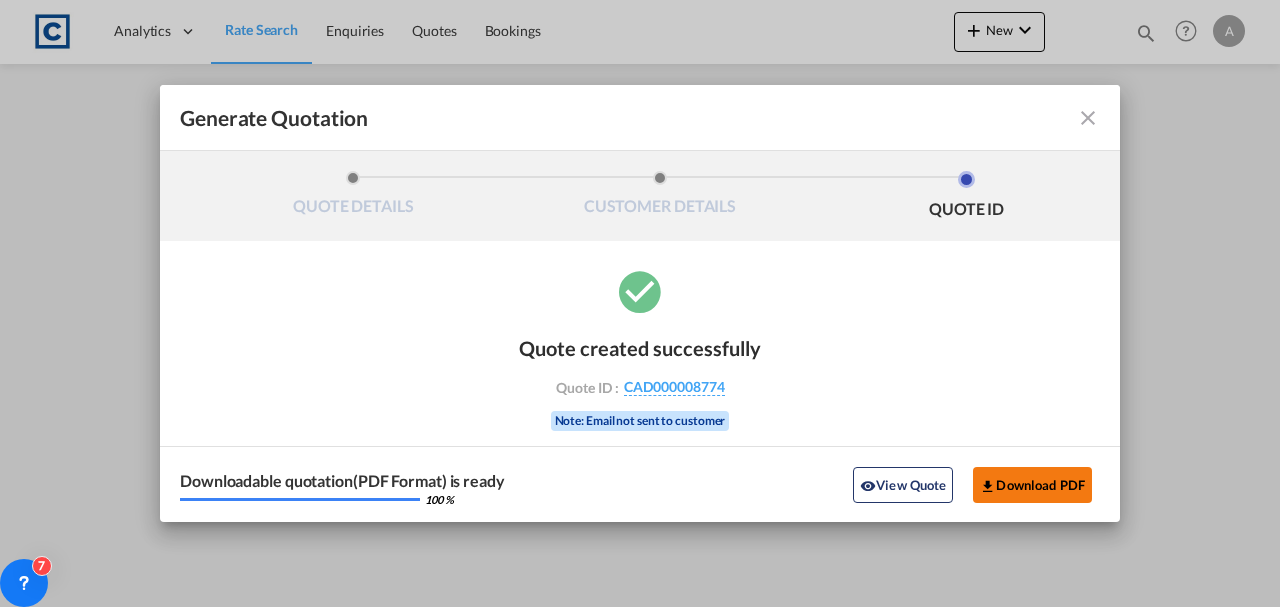 click on "Download PDF" at bounding box center (1032, 485) 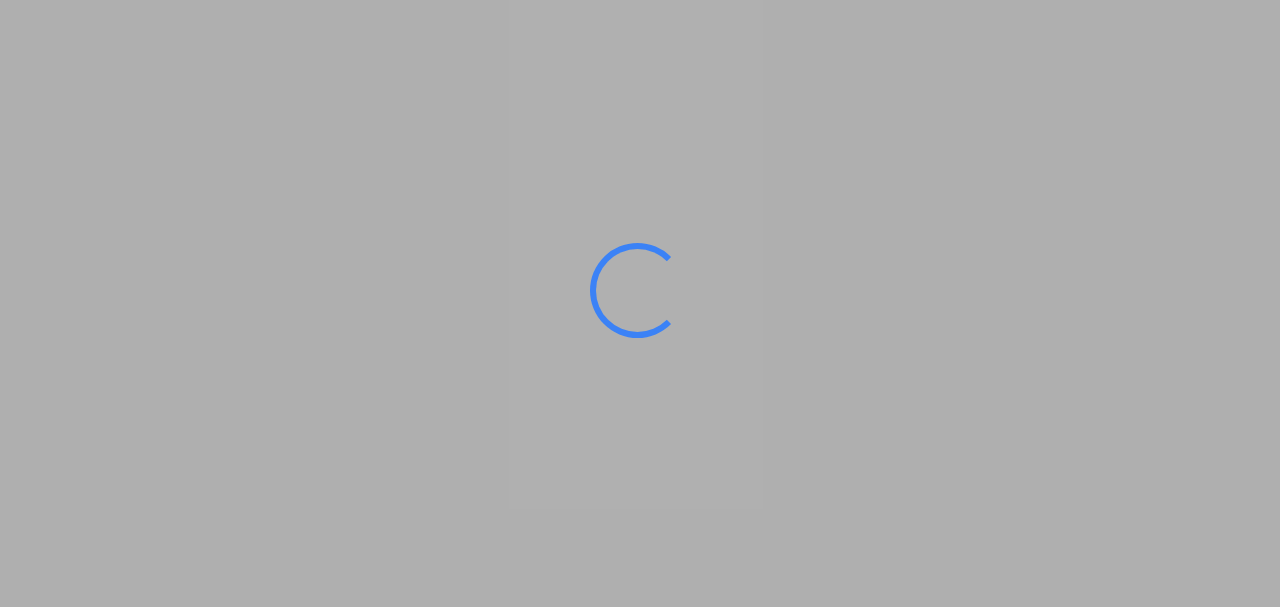 scroll, scrollTop: 0, scrollLeft: 0, axis: both 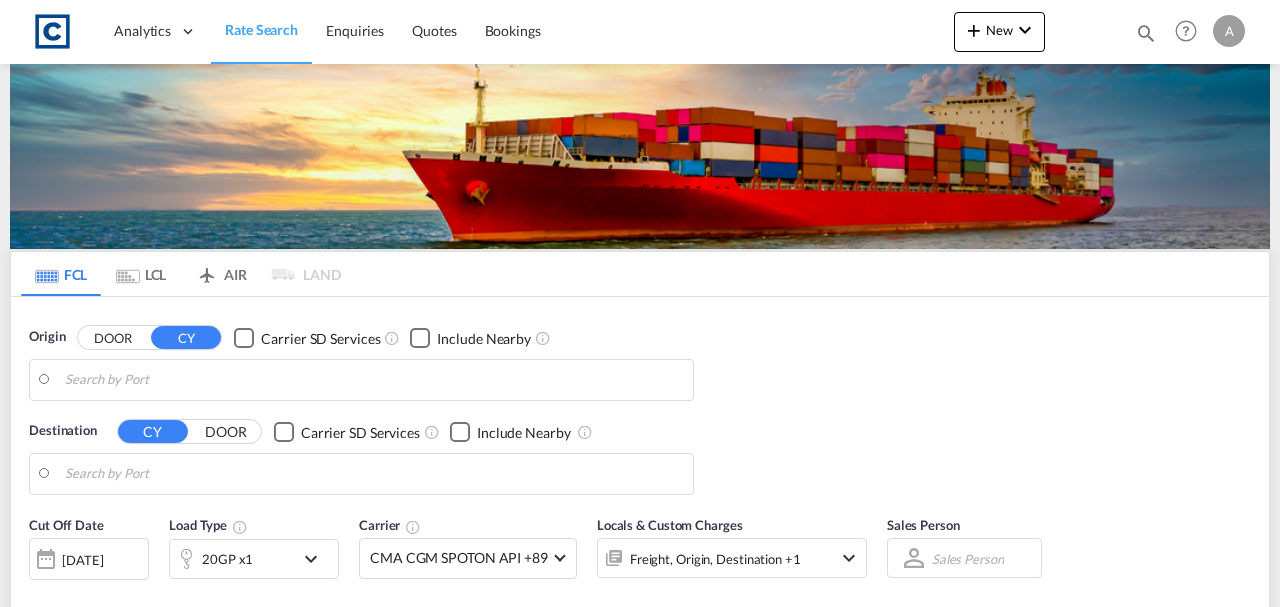 type on "GB-NN11, [GEOGRAPHIC_DATA]" 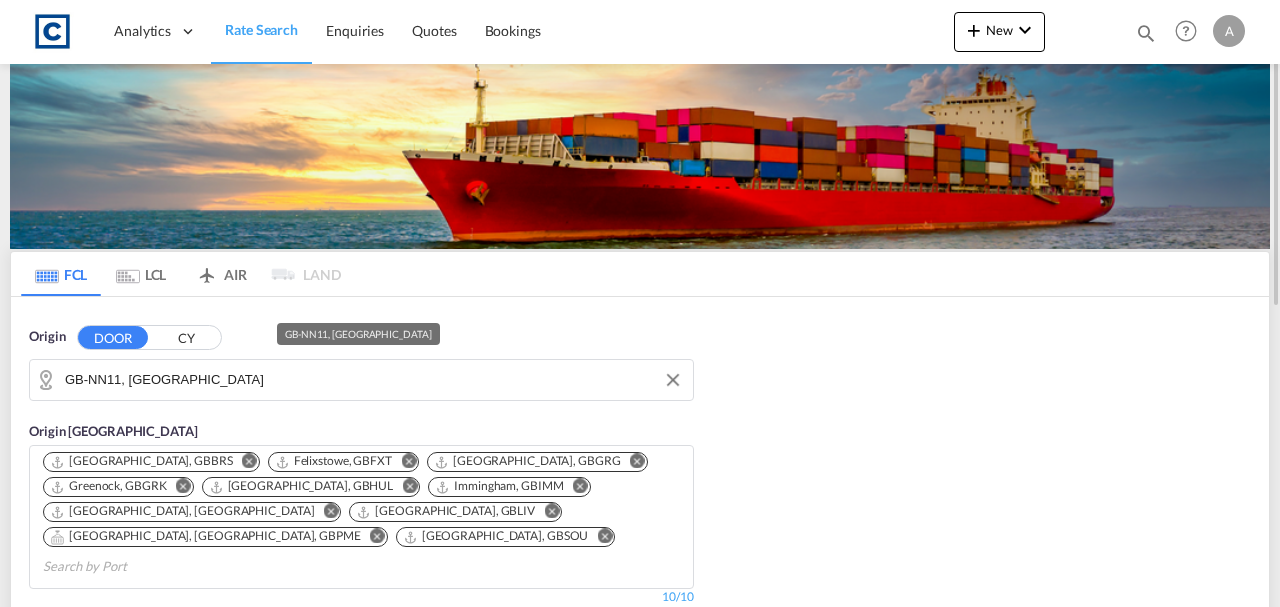 click on "GB-NN11, [GEOGRAPHIC_DATA]" at bounding box center [374, 380] 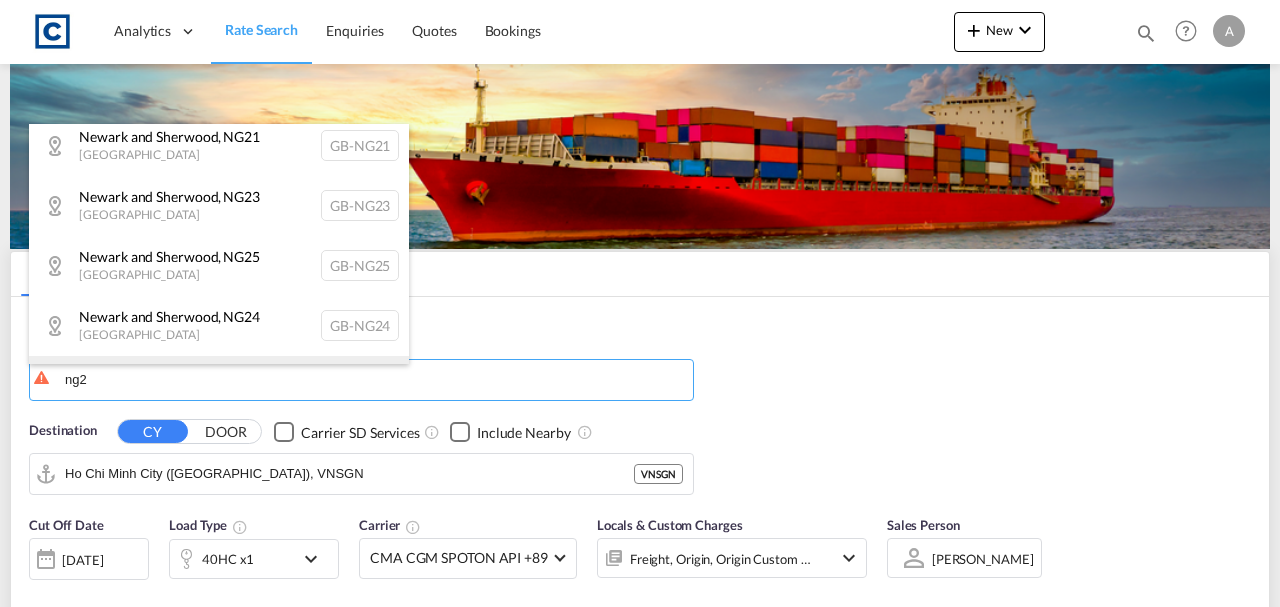 scroll, scrollTop: 180, scrollLeft: 0, axis: vertical 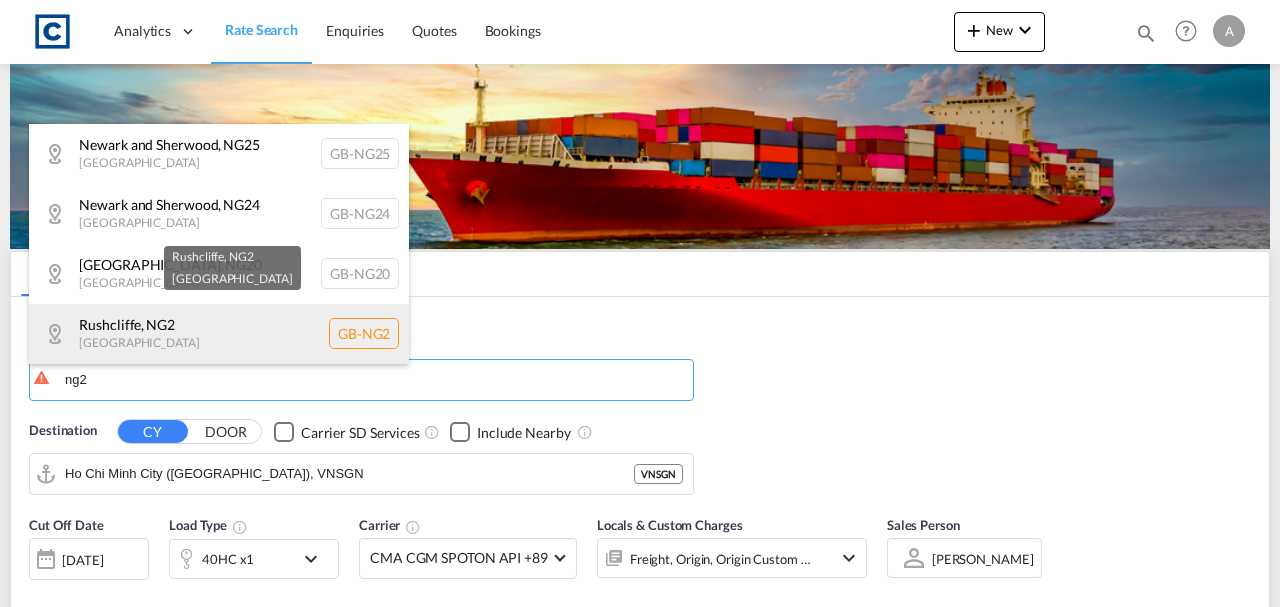 click on "Rushcliffe ,
NG2
United Kingdom
GB-NG2" at bounding box center [219, 334] 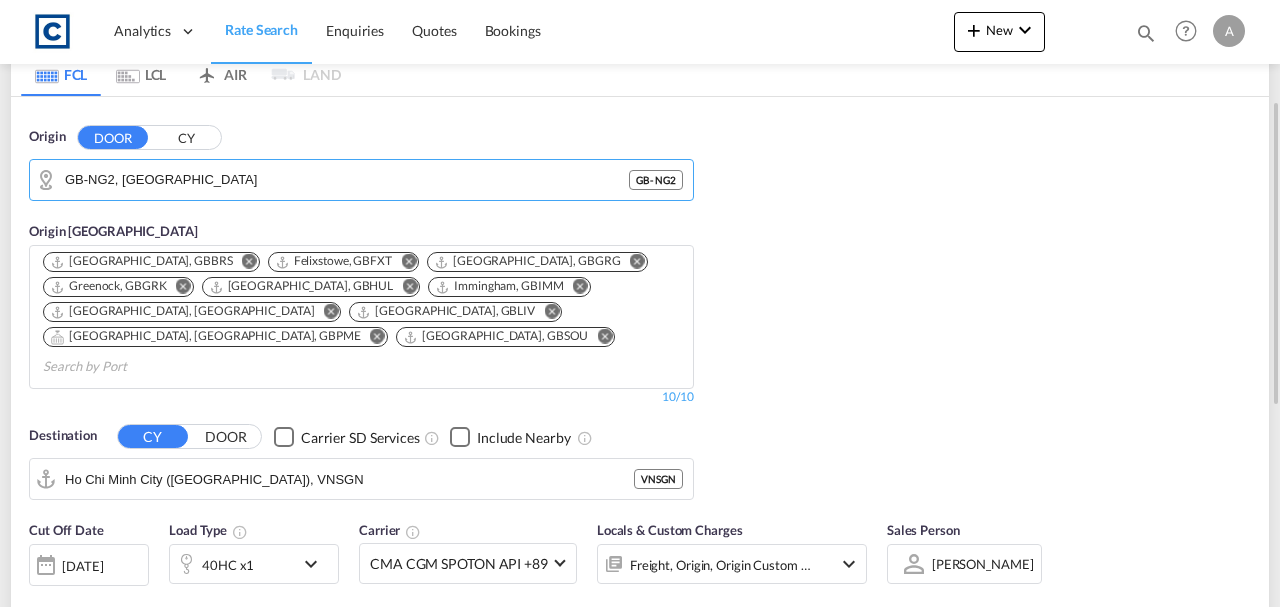 scroll, scrollTop: 266, scrollLeft: 0, axis: vertical 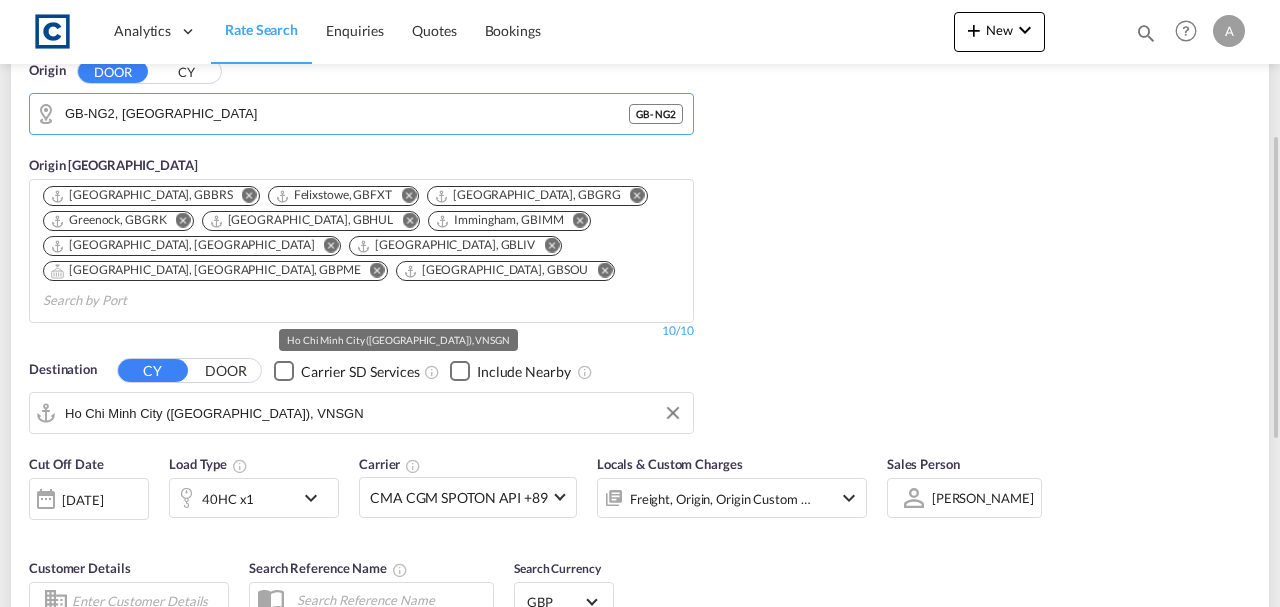 click on "Ho Chi Minh City ([GEOGRAPHIC_DATA]), VNSGN" at bounding box center (374, 413) 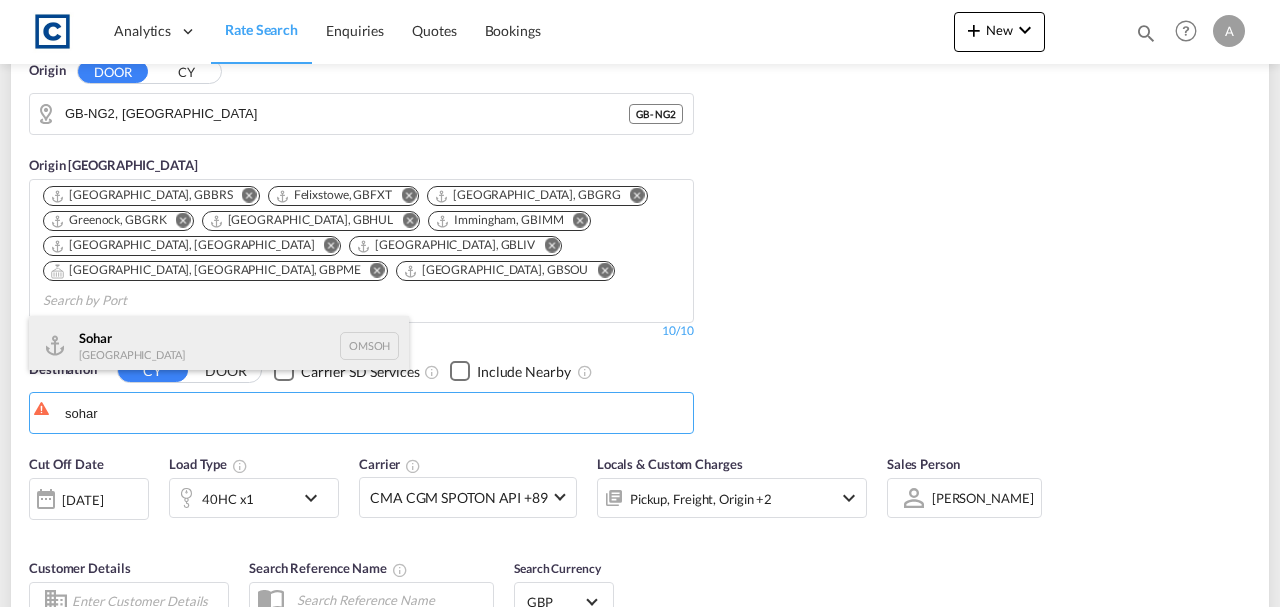 click on "Sohar
Oman
OMSOH" at bounding box center [219, 346] 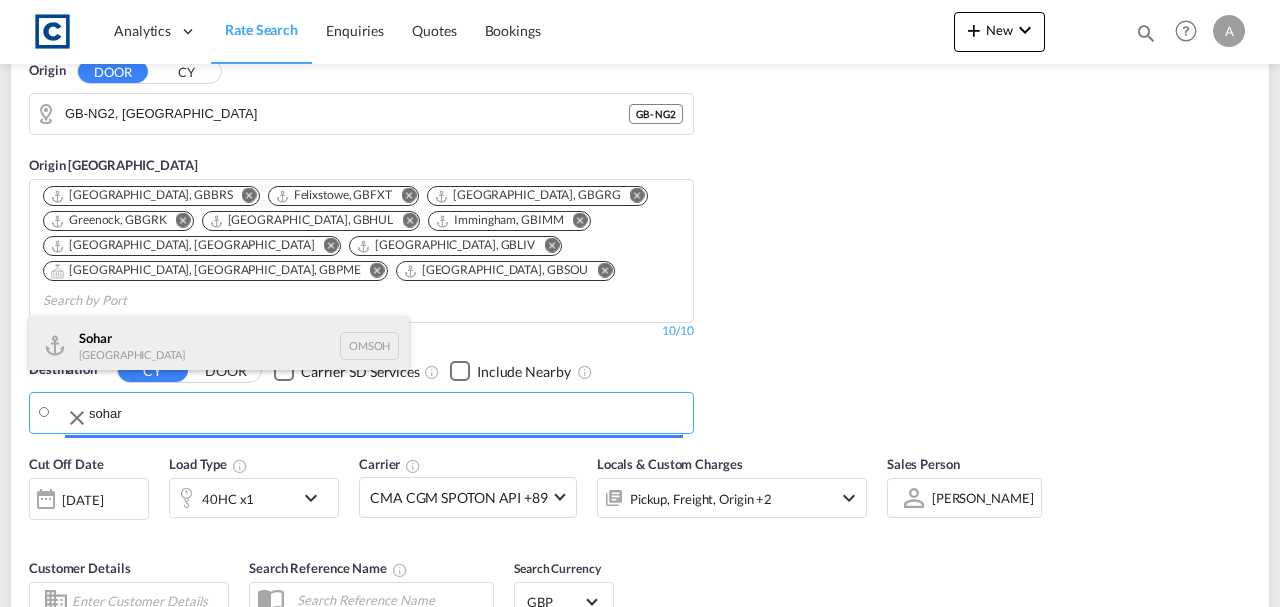 type on "Sohar, OMSOH" 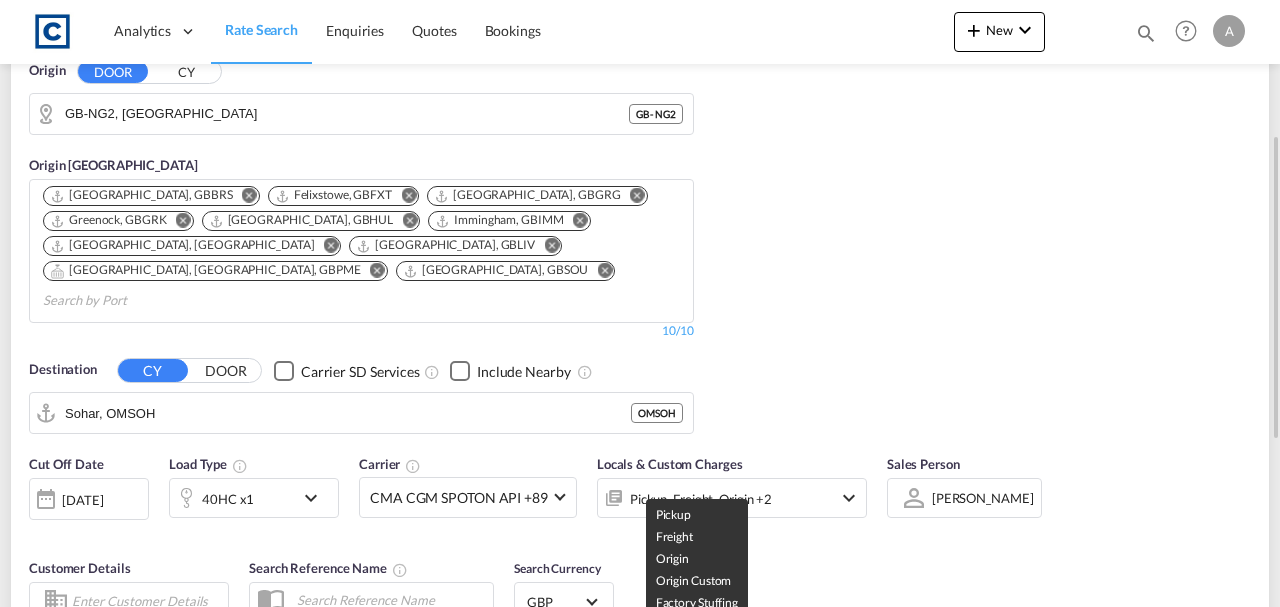 click on "Pickup,  Freight,  Origin +2" at bounding box center (701, 499) 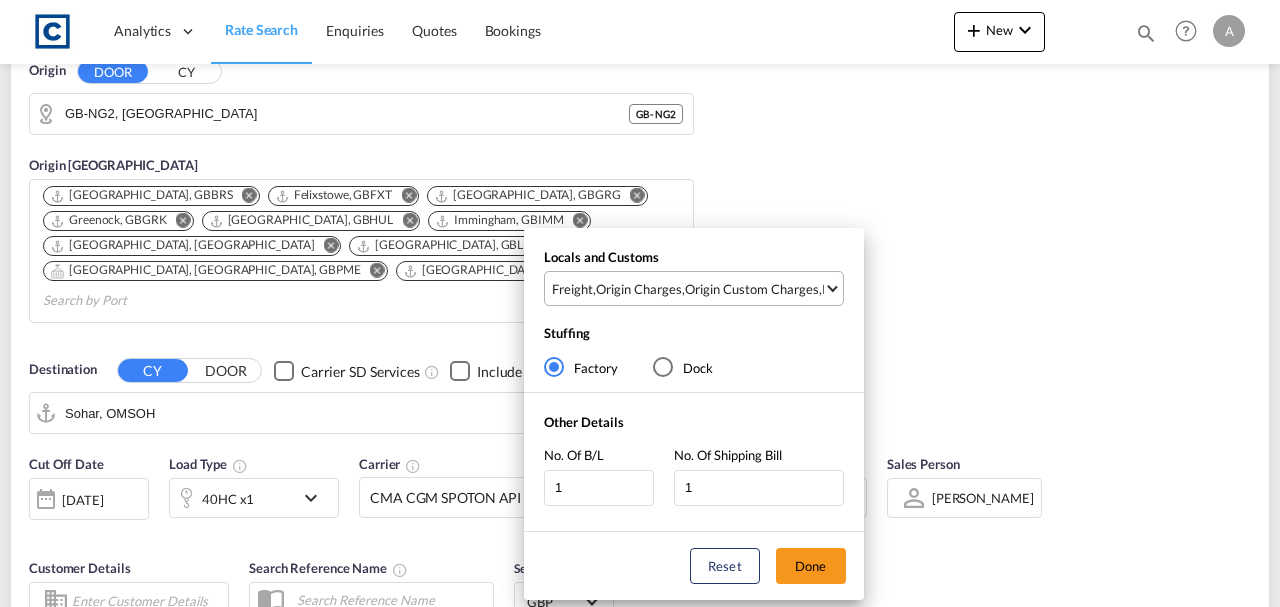 click on "Origin Custom Charges" at bounding box center (752, 289) 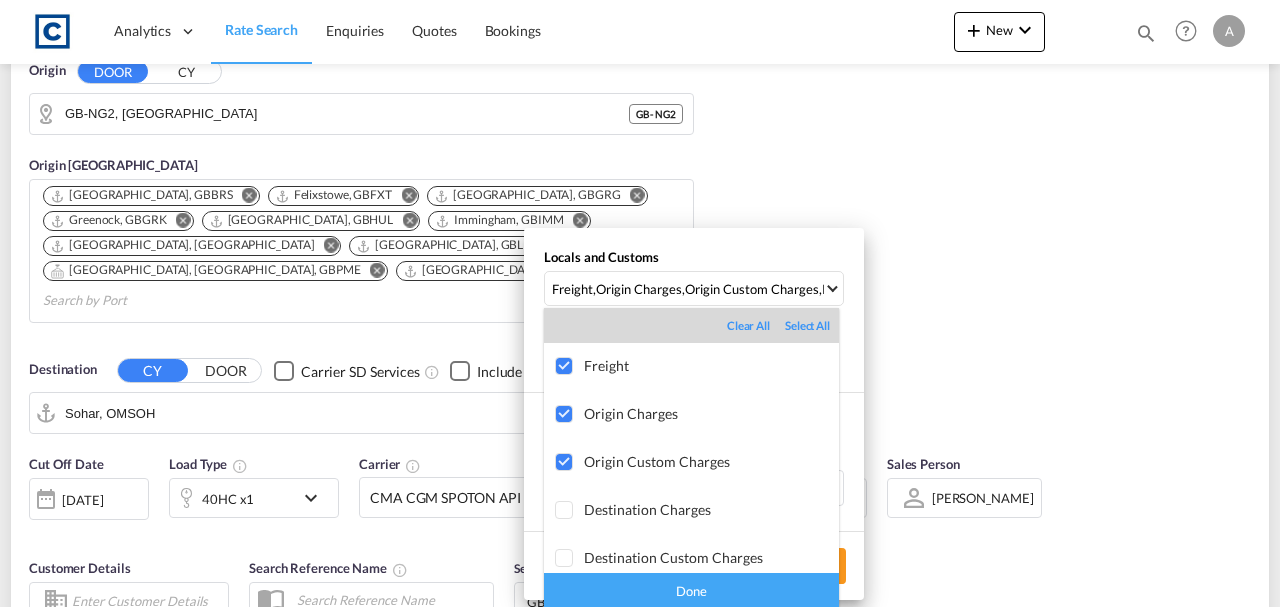 click on "Done" at bounding box center (691, 590) 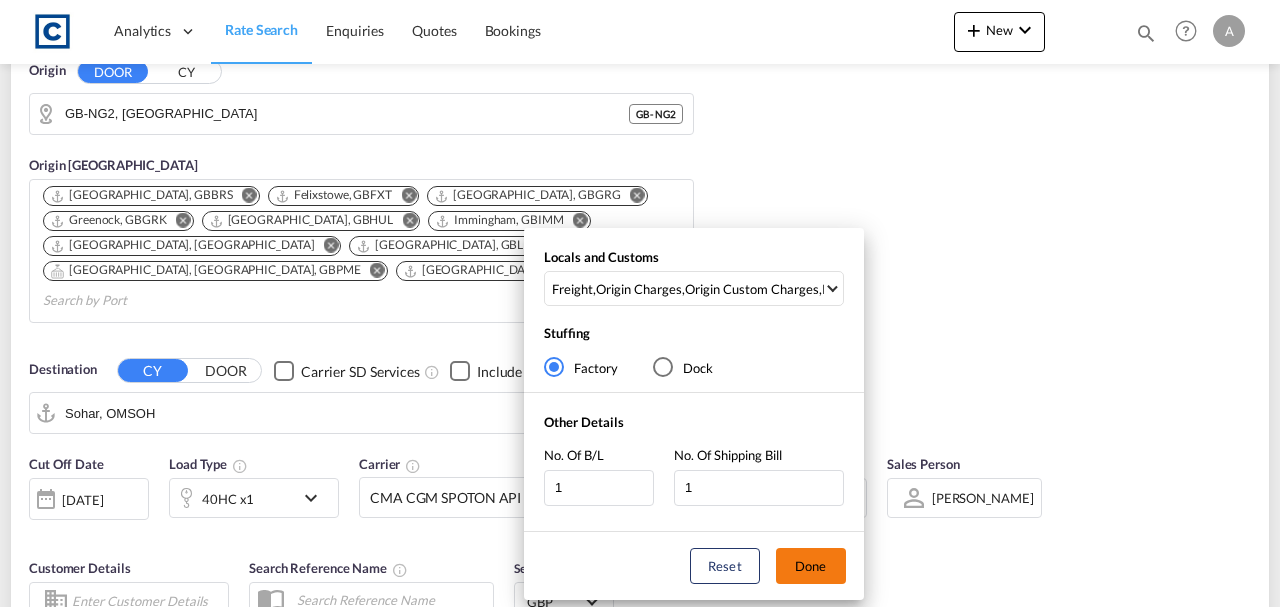 click on "Done" at bounding box center [811, 566] 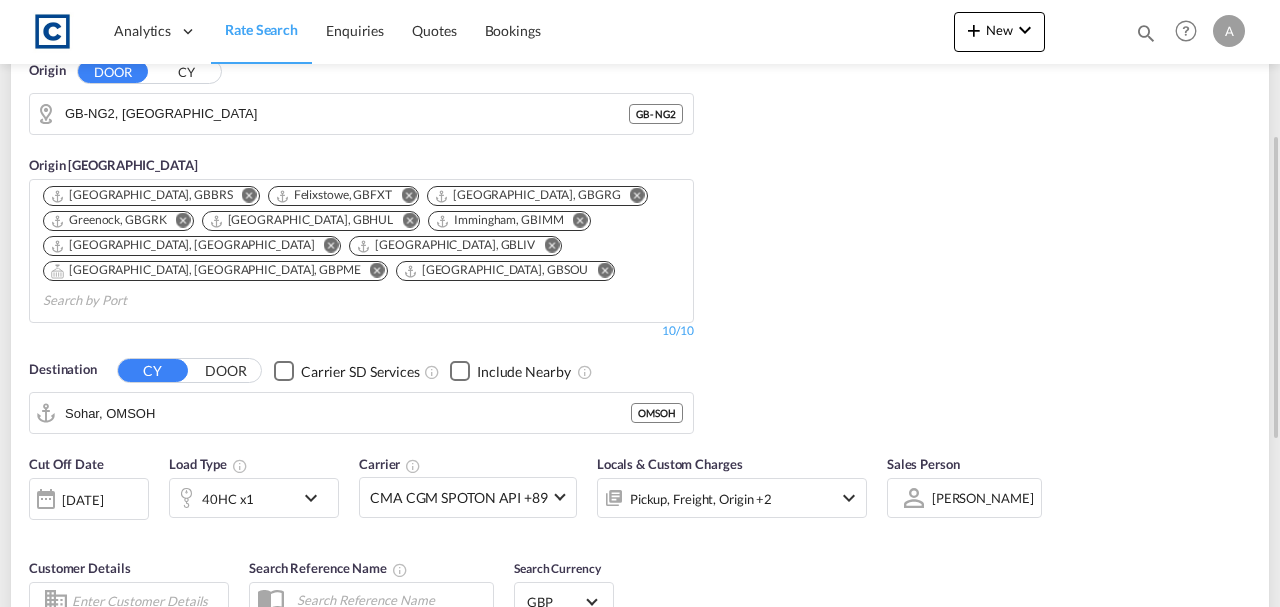 click on "Pickup,  Freight,  Origin +2" at bounding box center [732, 494] 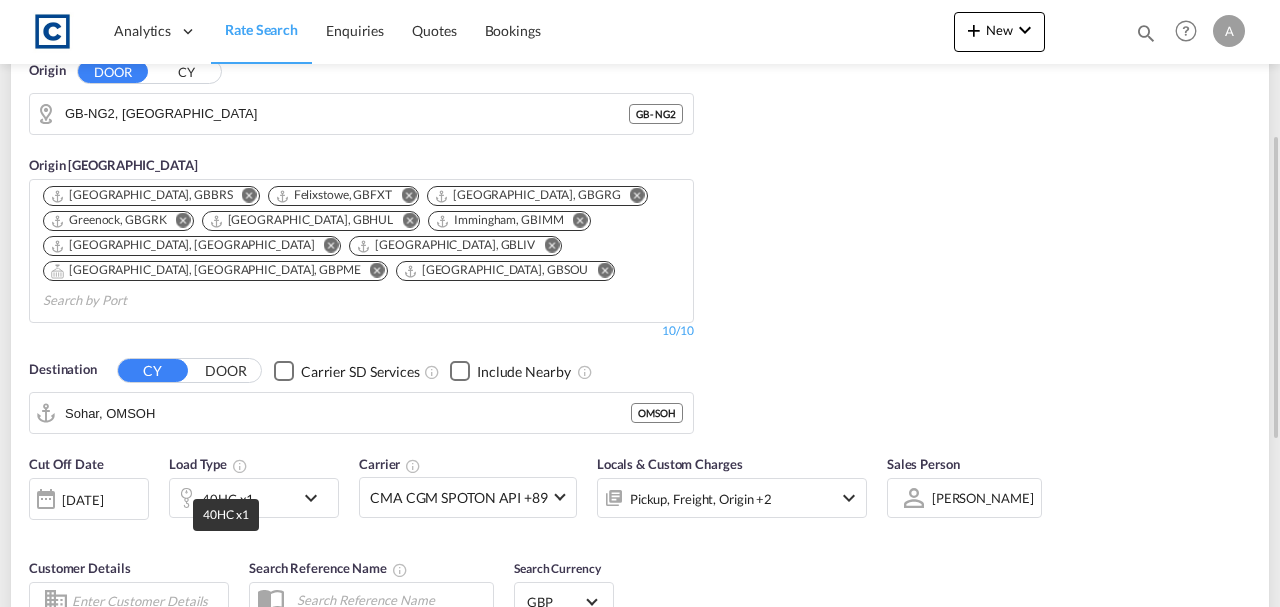 click on "40HC x1" at bounding box center [228, 499] 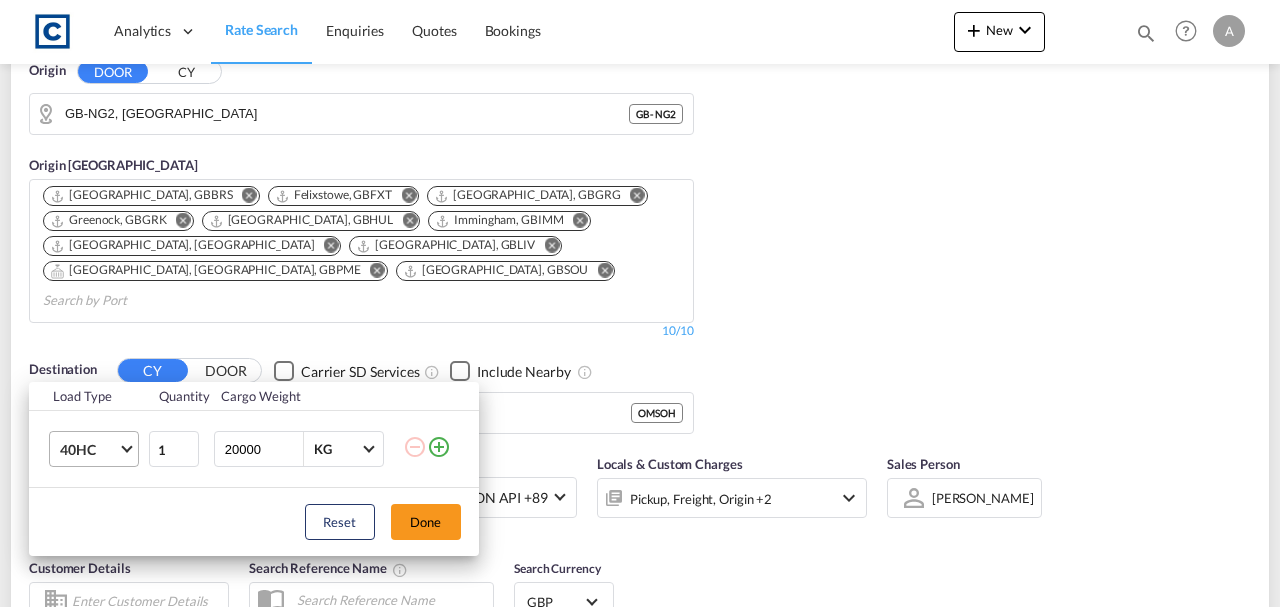 click on "40HC" at bounding box center (89, 450) 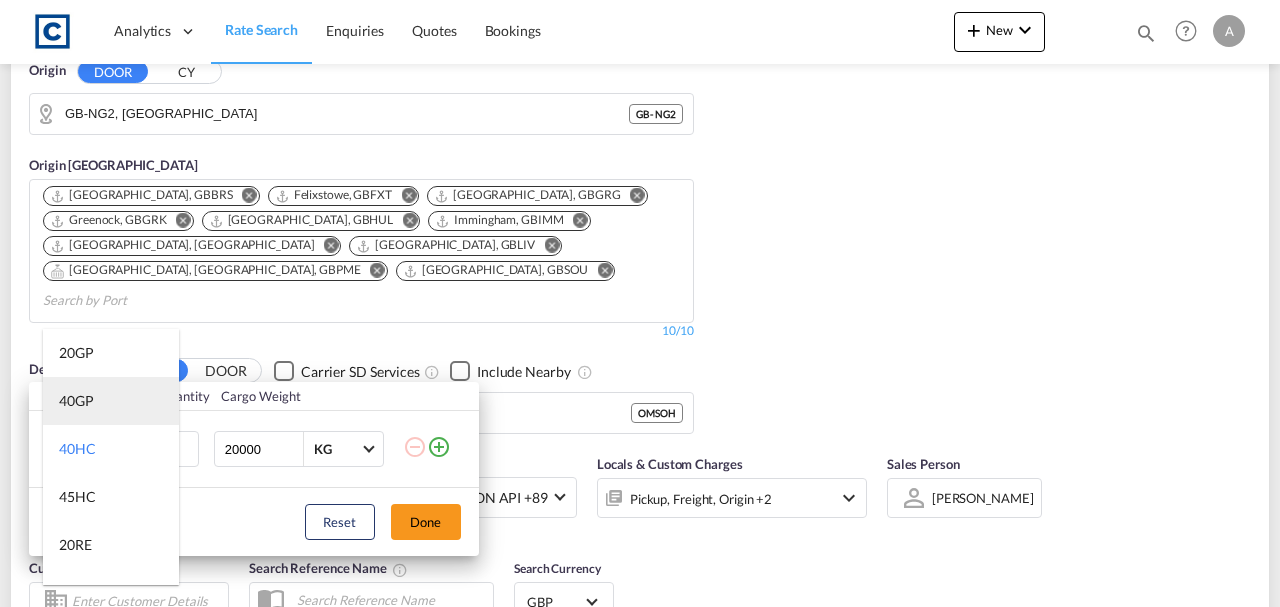 click on "40GP" at bounding box center [76, 401] 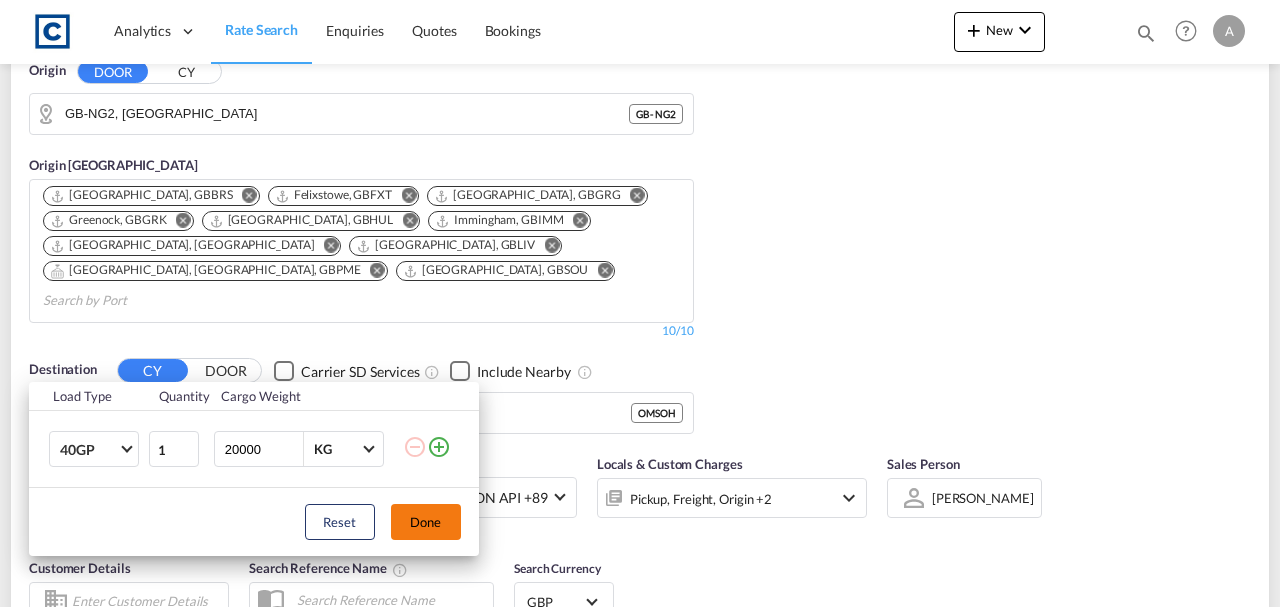 click on "Done" at bounding box center (426, 522) 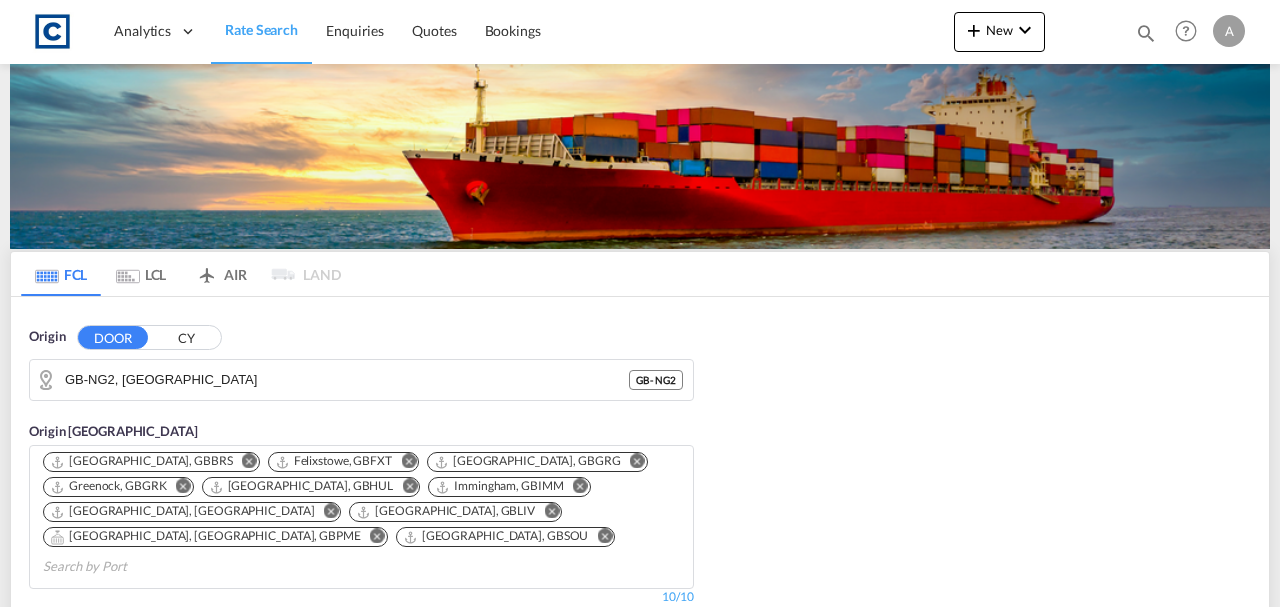 scroll, scrollTop: 599, scrollLeft: 0, axis: vertical 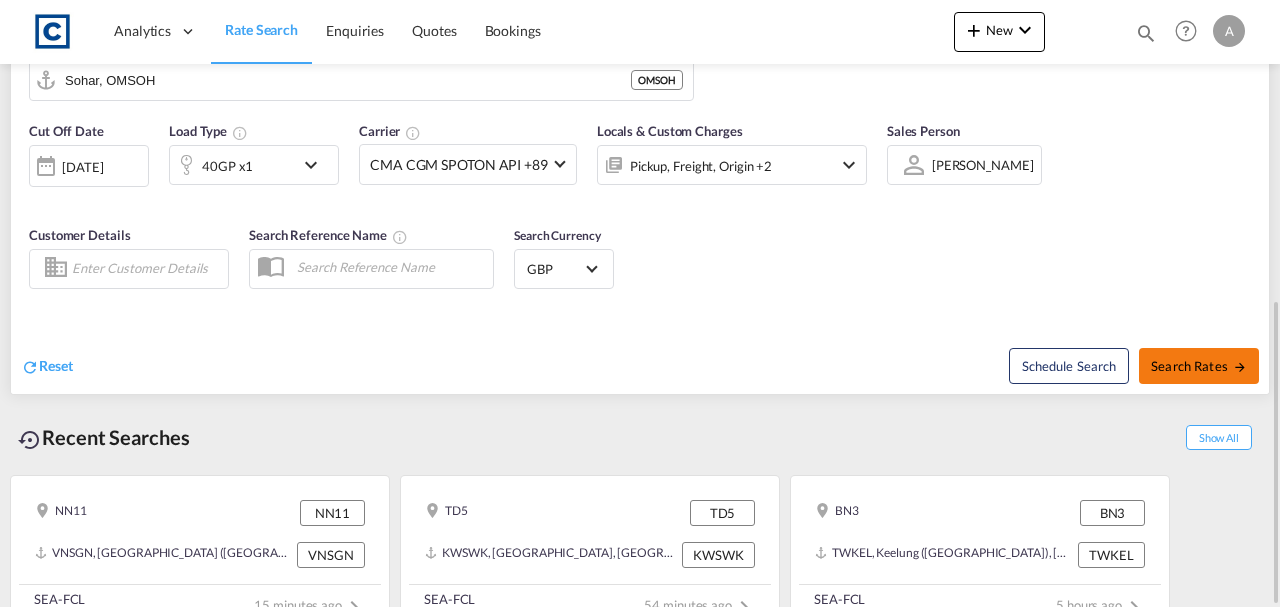 click on "Search Rates" at bounding box center [1199, 366] 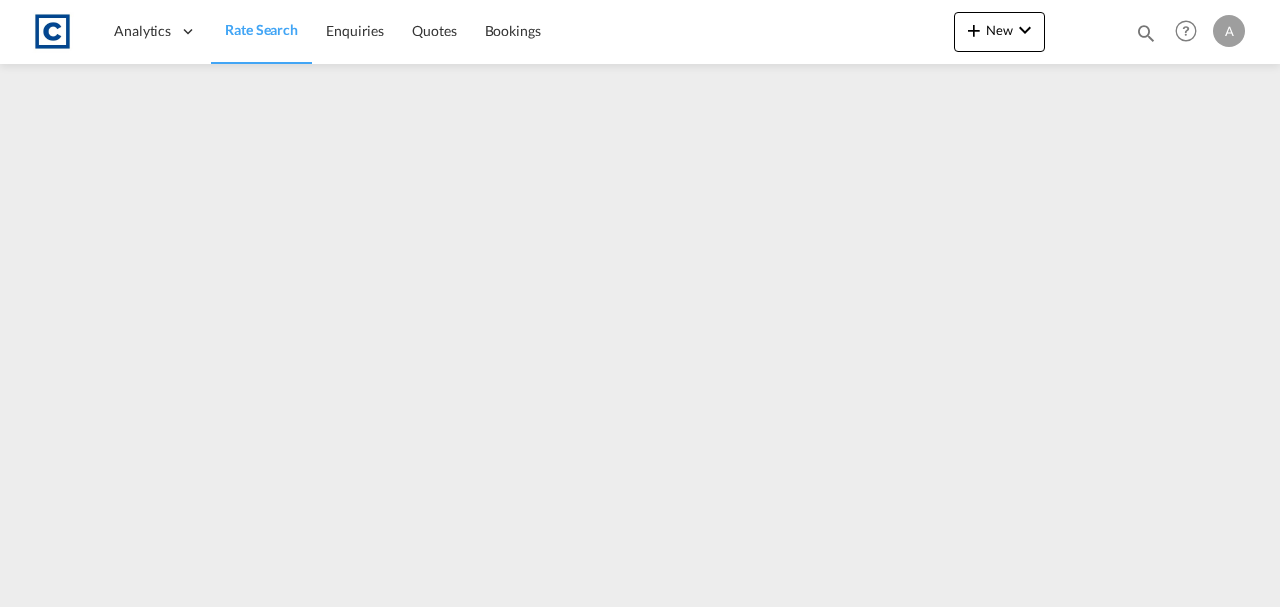 scroll, scrollTop: 0, scrollLeft: 0, axis: both 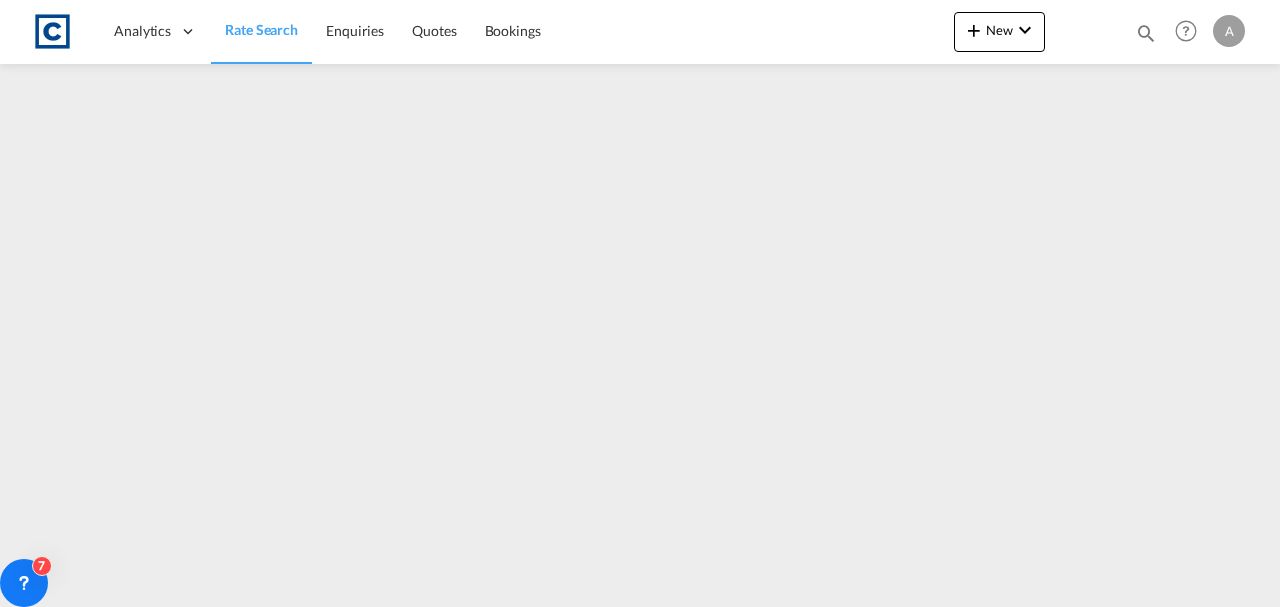 click on "Rate Search" at bounding box center (261, 29) 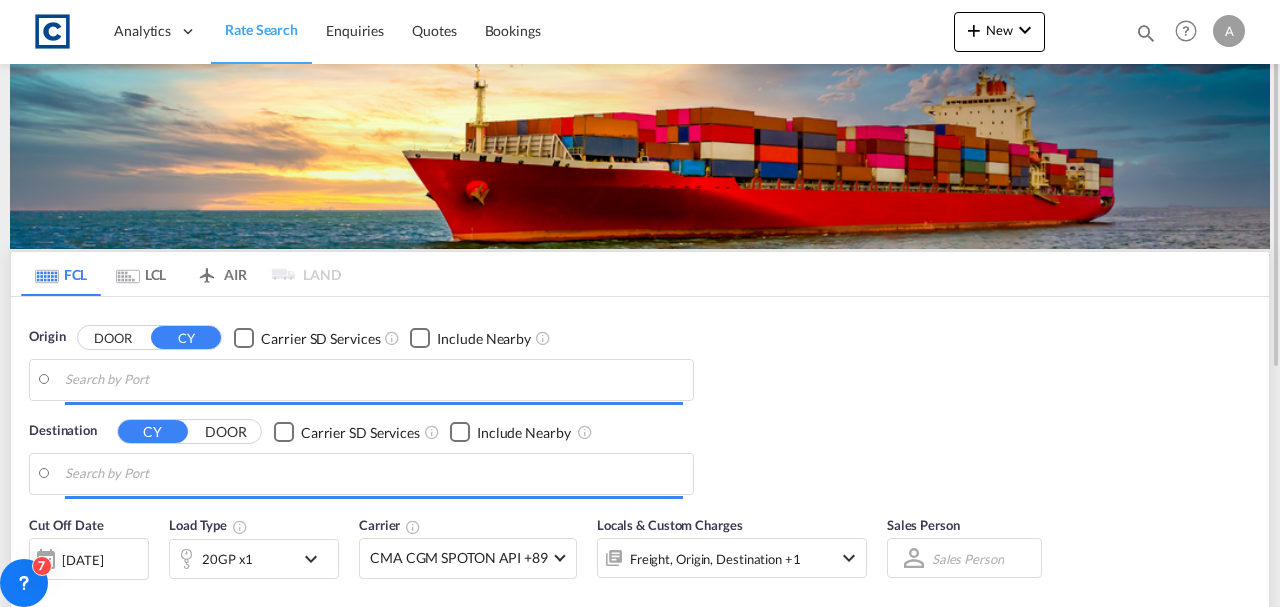 type on "GB-NG2, Rushcliffe" 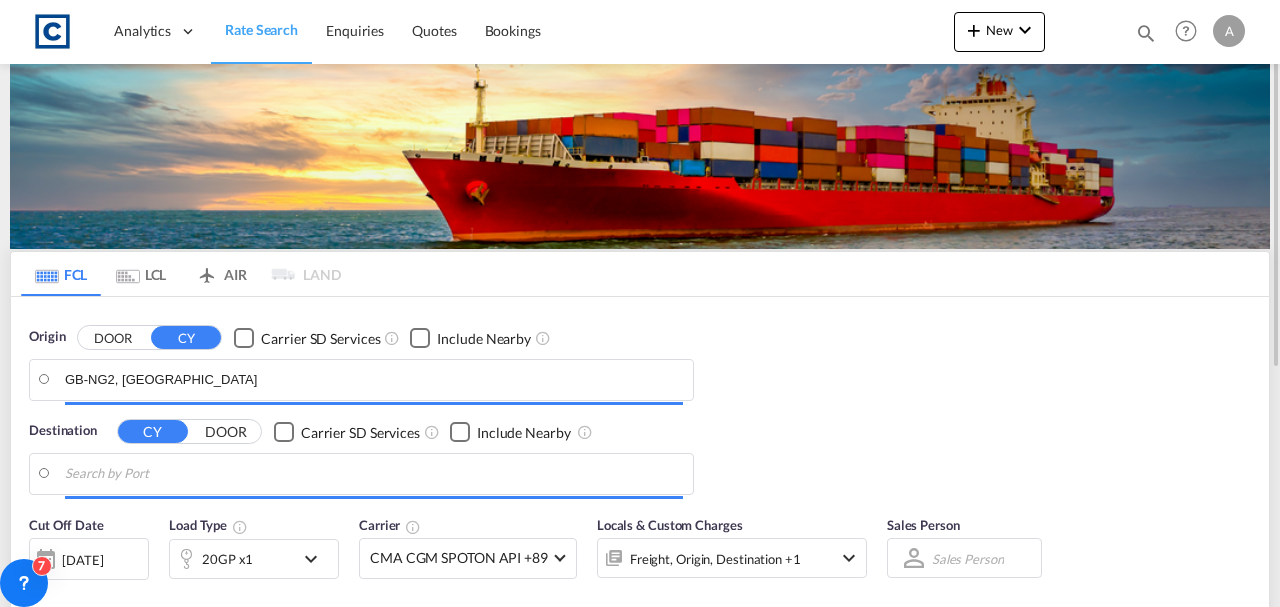 type on "Sohar, OMSOH" 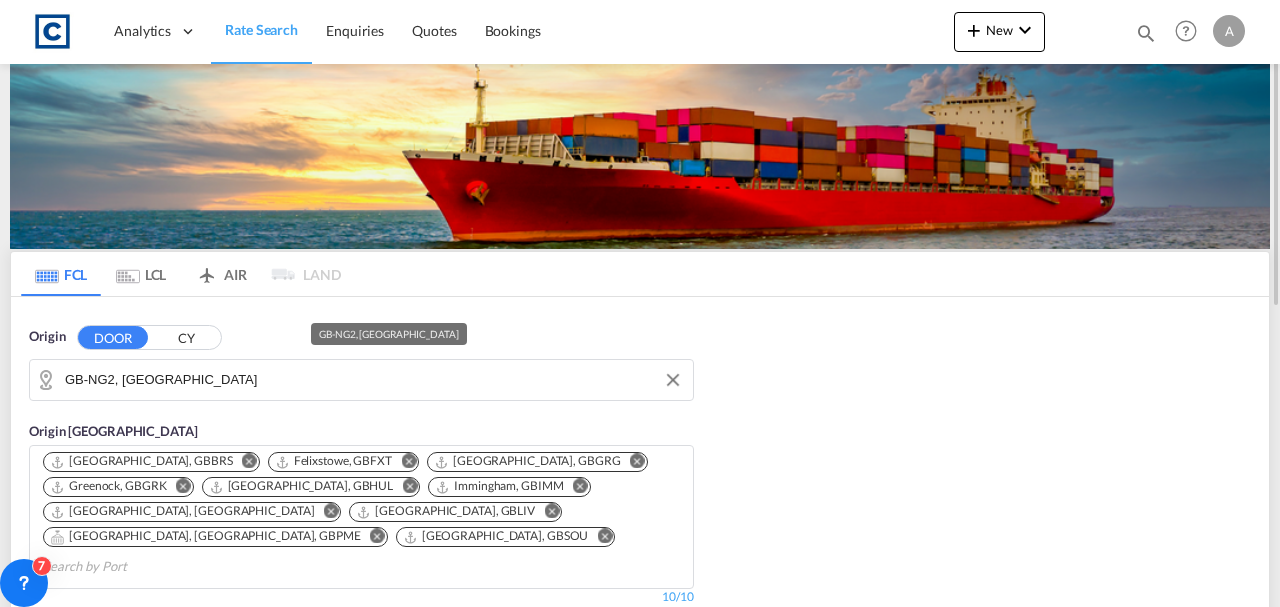 click on "GB-NG2, Rushcliffe" at bounding box center [361, 380] 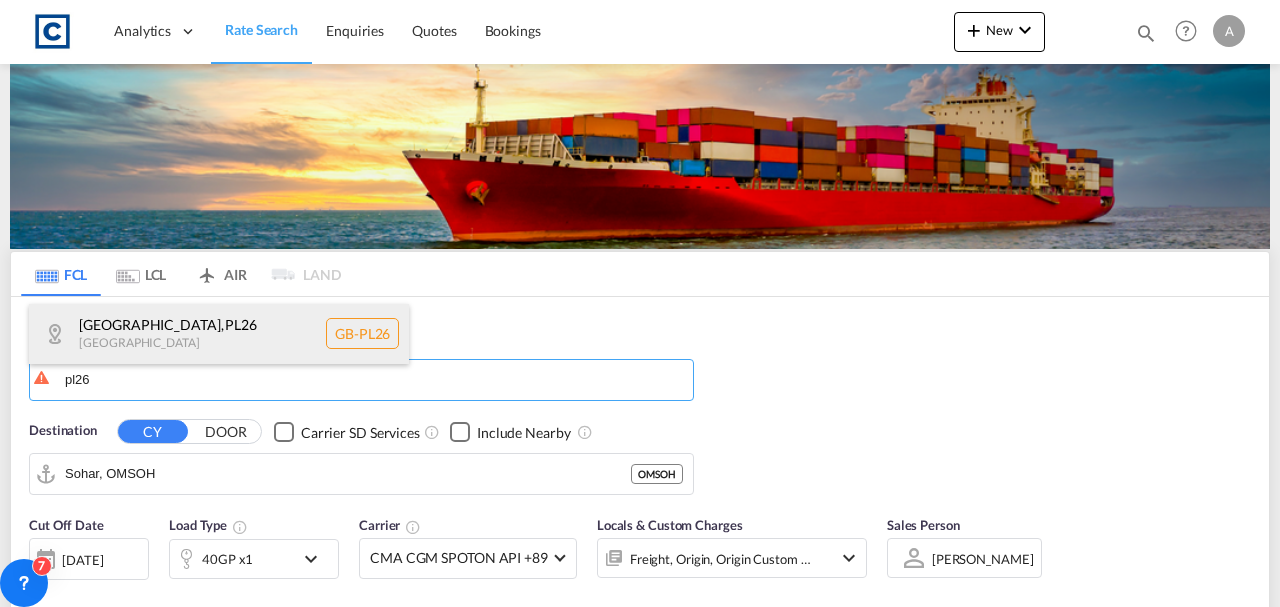 click on "Cornwall ,
PL26
United Kingdom
GB-PL26" at bounding box center [219, 334] 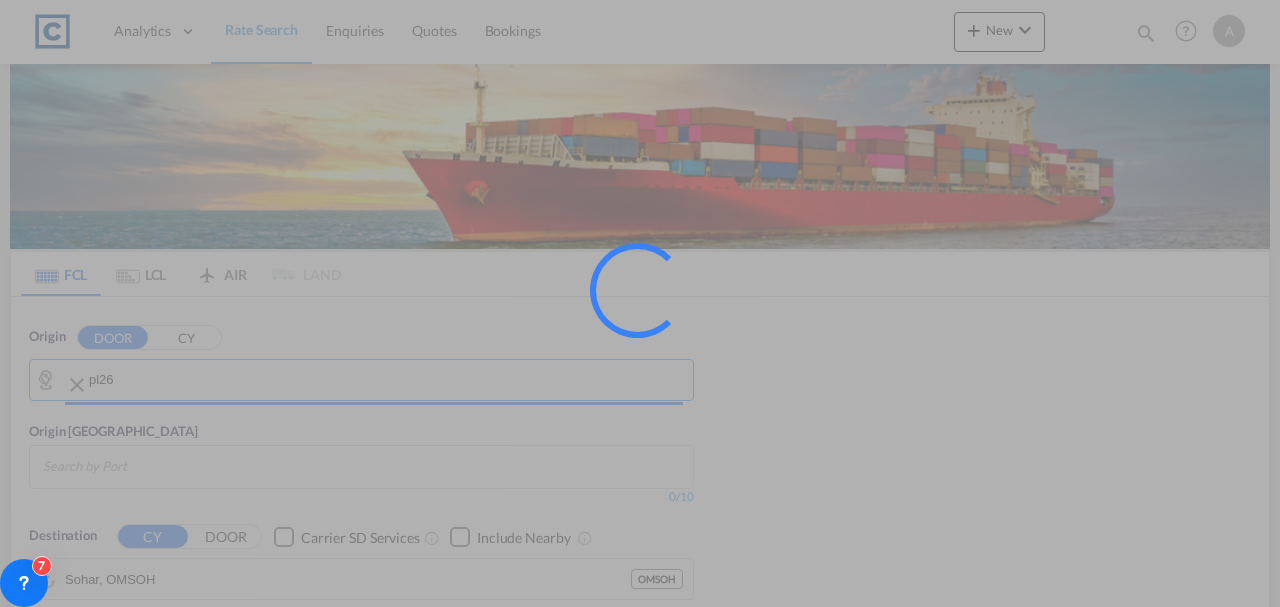 type on "GB-PL26, Cornwall" 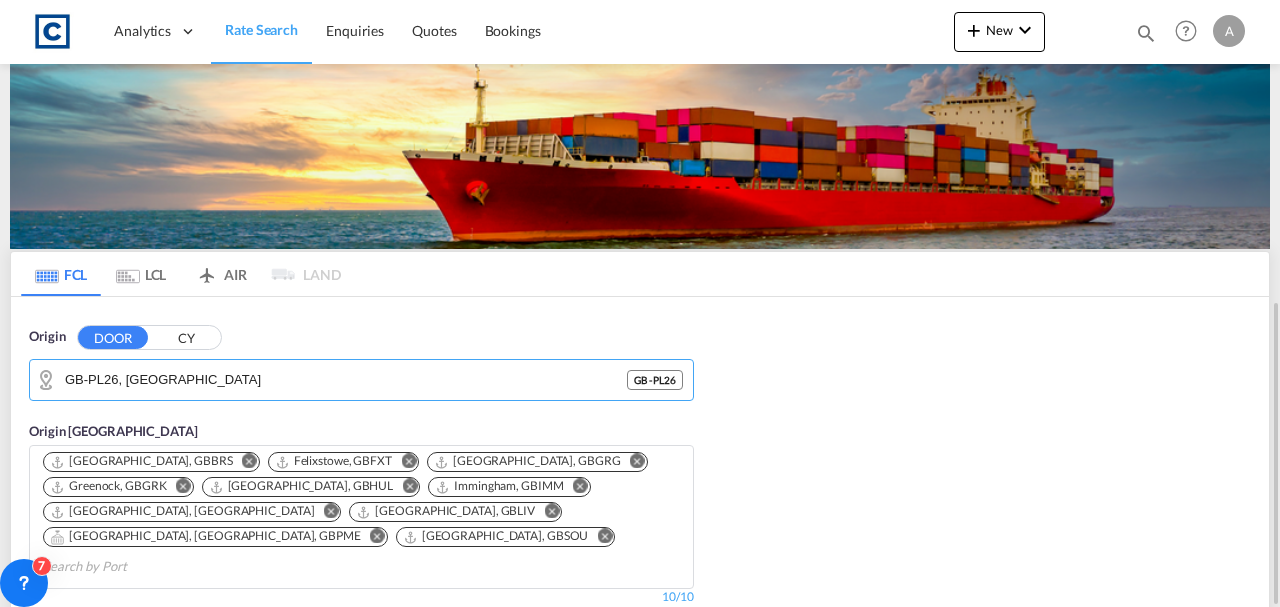 scroll, scrollTop: 333, scrollLeft: 0, axis: vertical 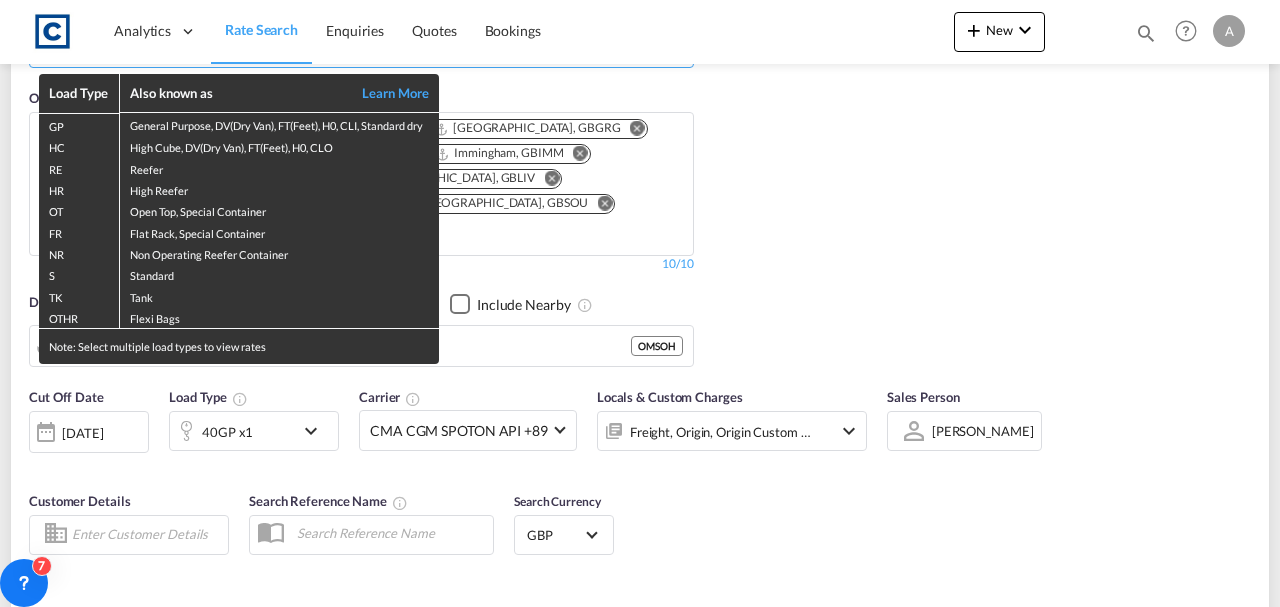click on "Load Type Also known as Learn More GP
General Purpose, DV(Dry Van), FT(Feet), H0, CLI, Standard dry HC
High Cube, DV(Dry Van), FT(Feet), H0, CLO RE
Reefer HR
High Reefer OT
Open Top, Special Container FR
Flat Rack, Special Container NR
Non Operating Reefer Container S
Standard TK
Tank OTHR
Flexi Bags Note: Select multiple load types to view rates" at bounding box center (640, 303) 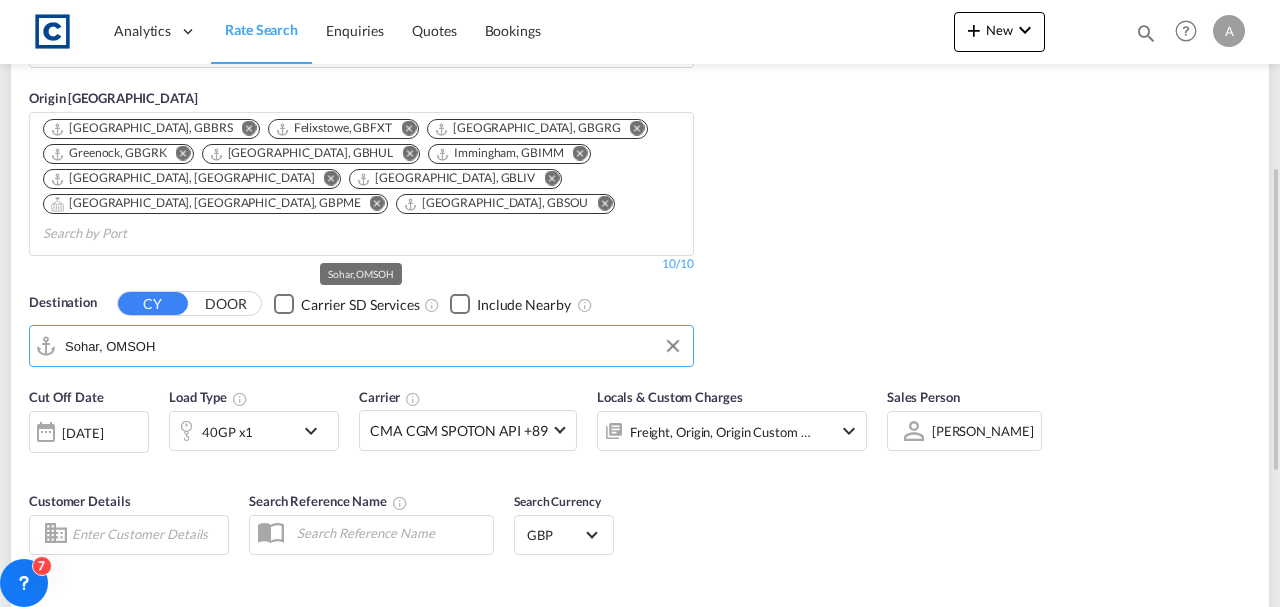 click on "Sohar, OMSOH" at bounding box center (374, 346) 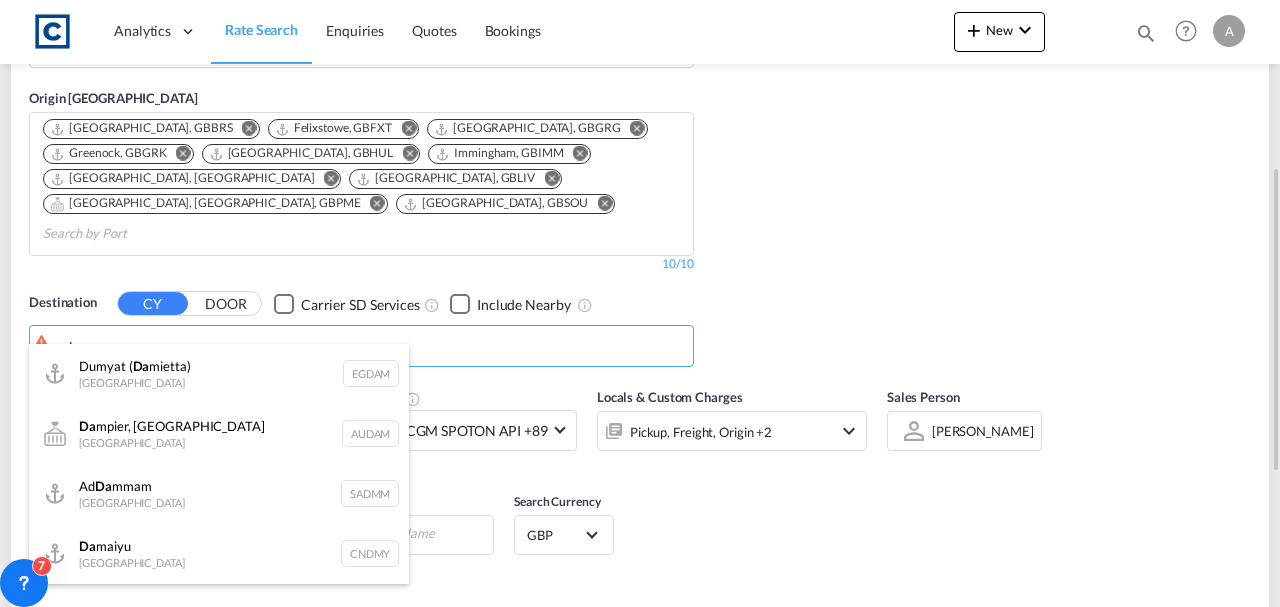 type on "d" 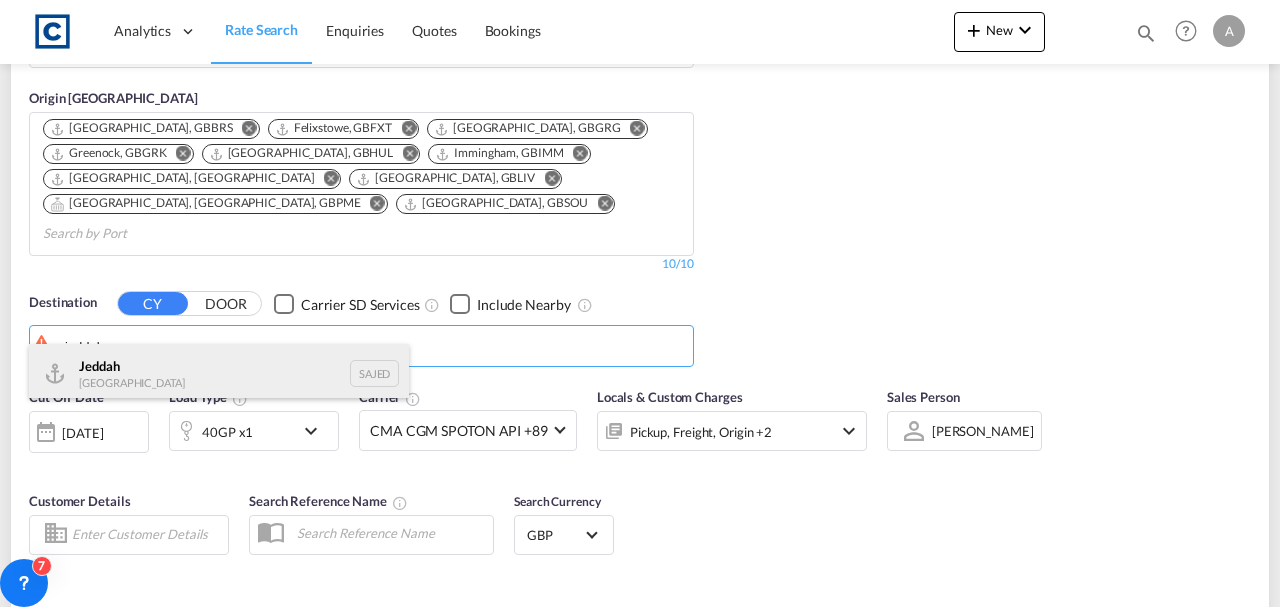click on "Jeddah
Saudi Arabia
SAJED" at bounding box center (219, 374) 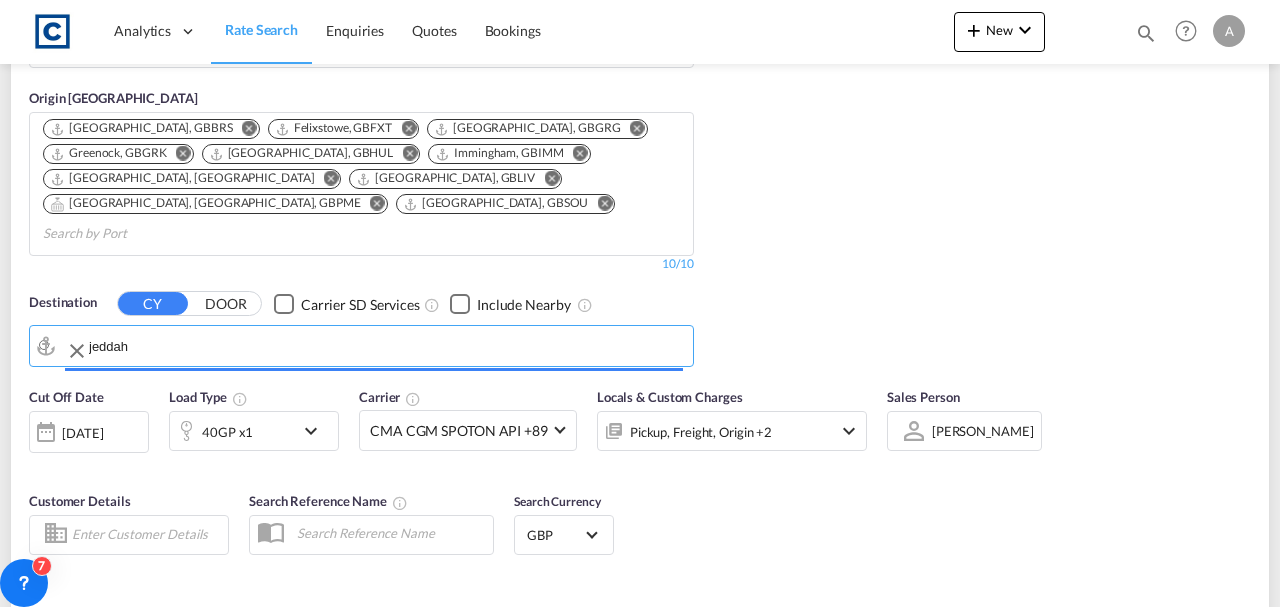 type on "Jeddah, SAJED" 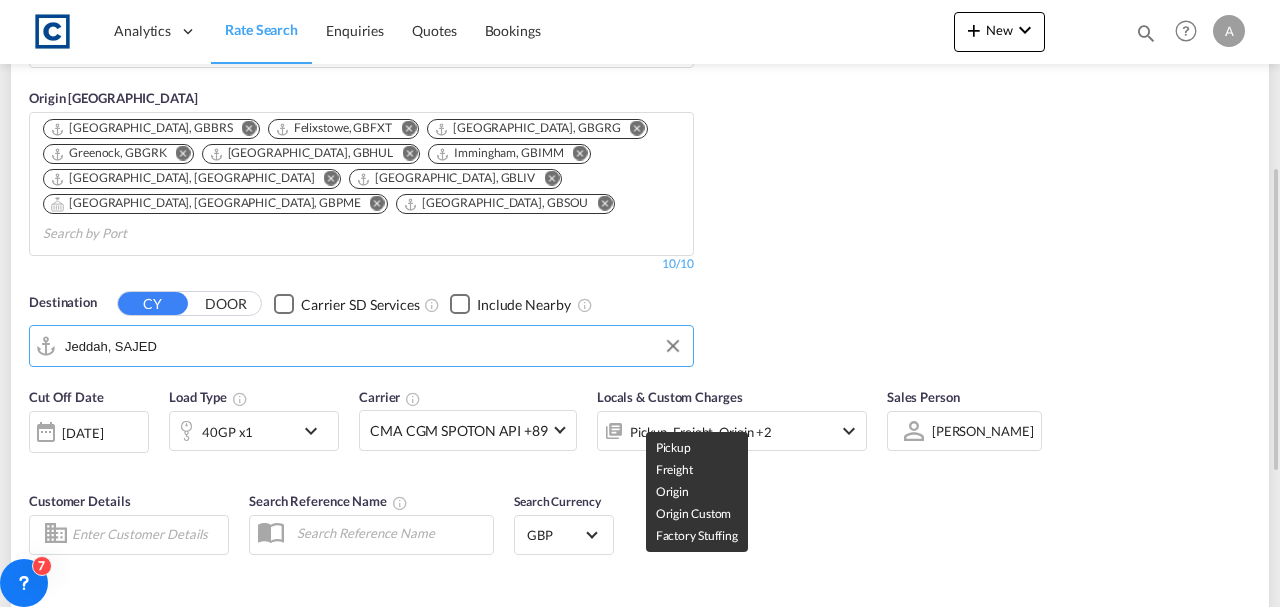 click on "Pickup,  Freight,  Origin +2" at bounding box center [701, 432] 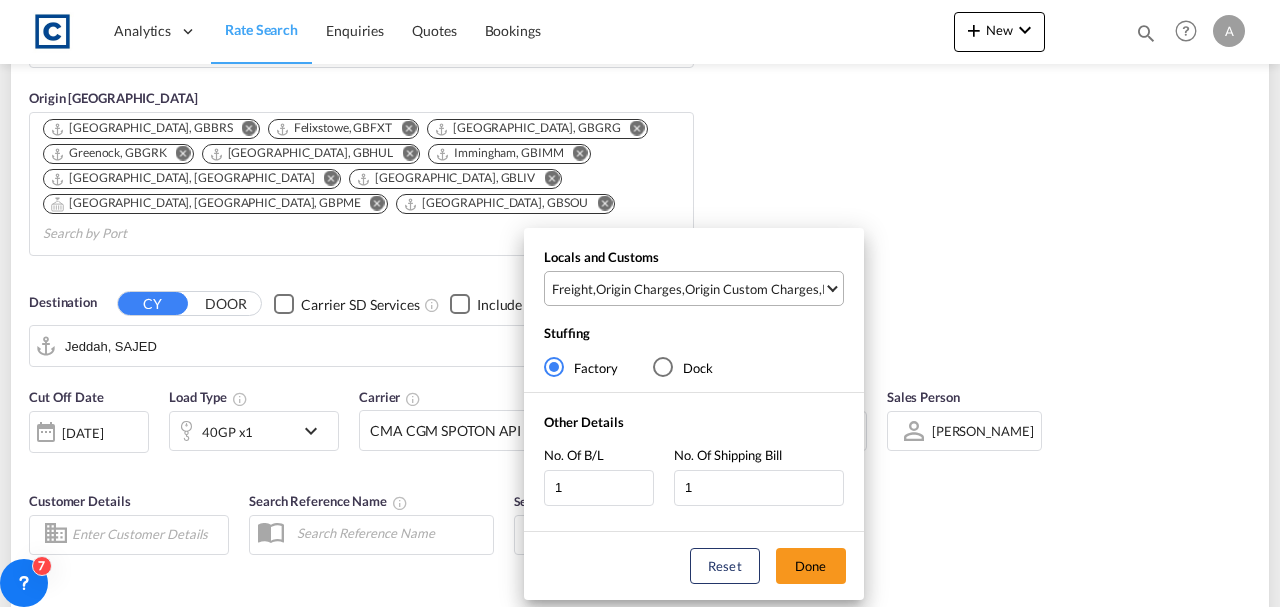 click on "Origin Custom Charges" at bounding box center (752, 289) 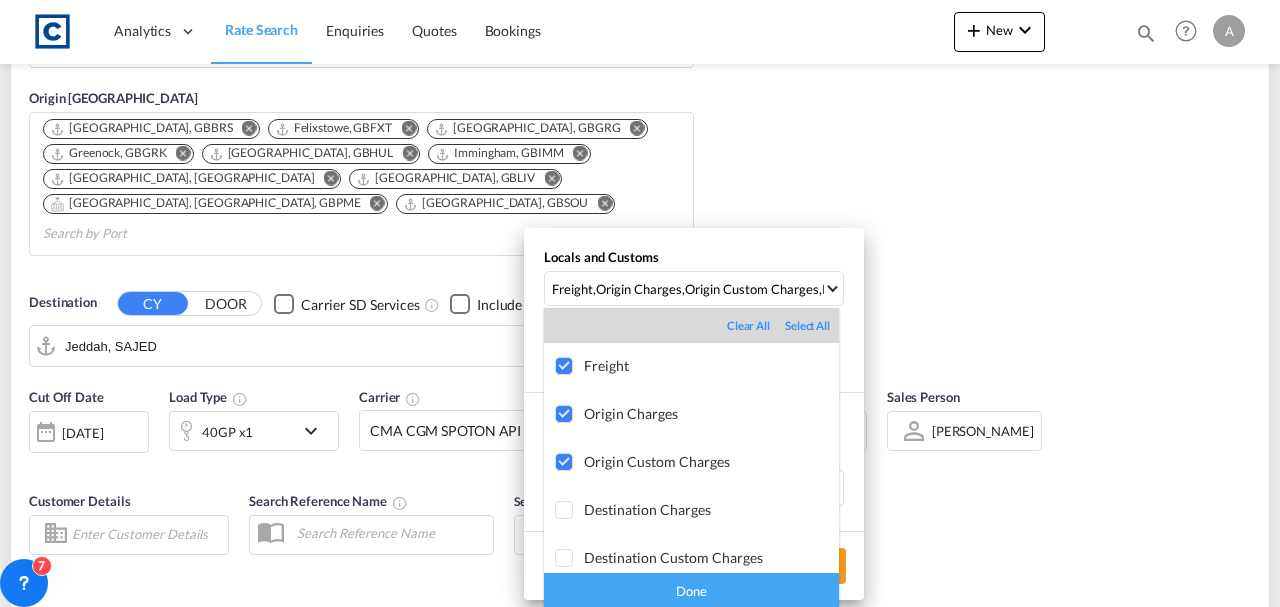 click on "Done" at bounding box center (691, 590) 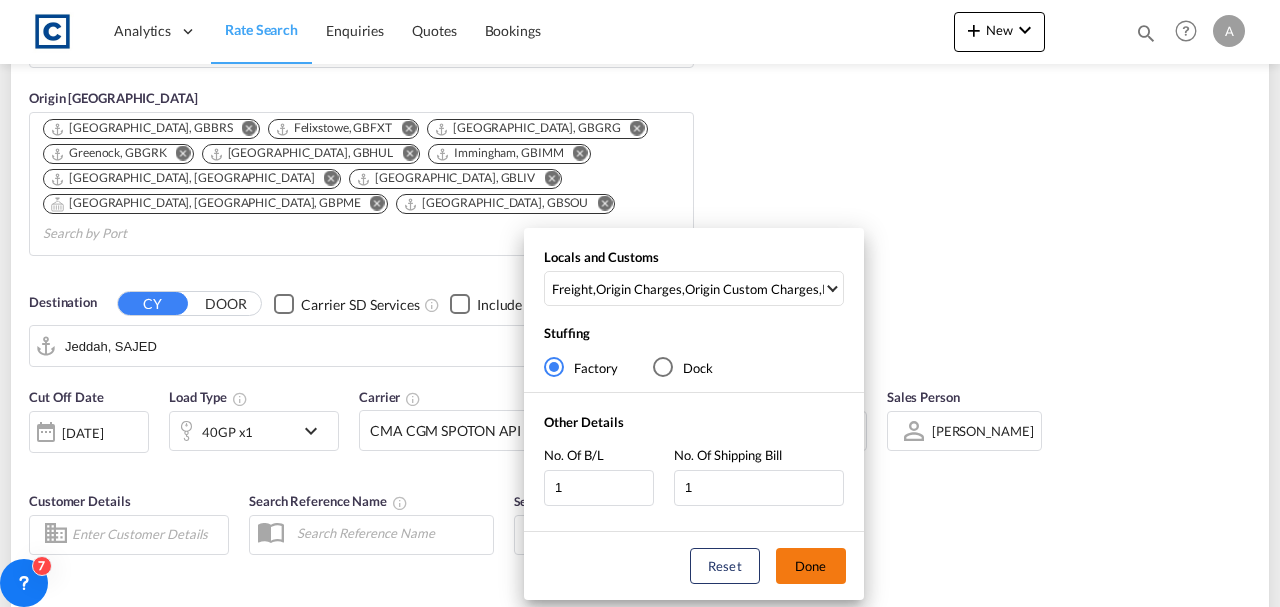 click on "Done" at bounding box center (811, 566) 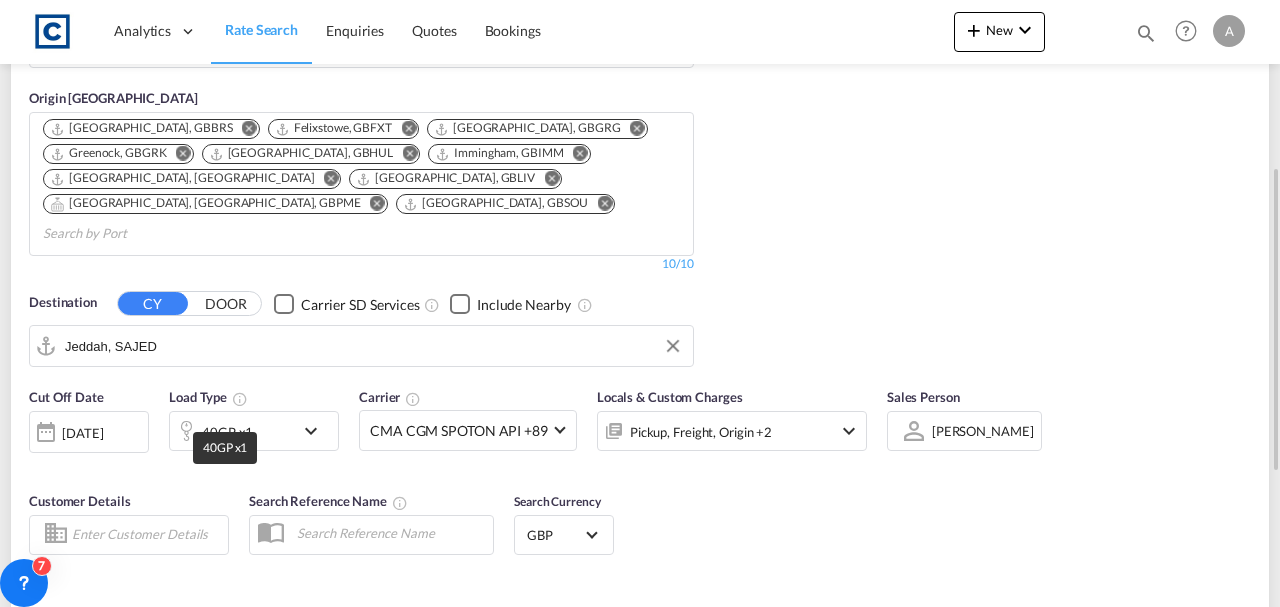 click on "40GP x1" at bounding box center [227, 432] 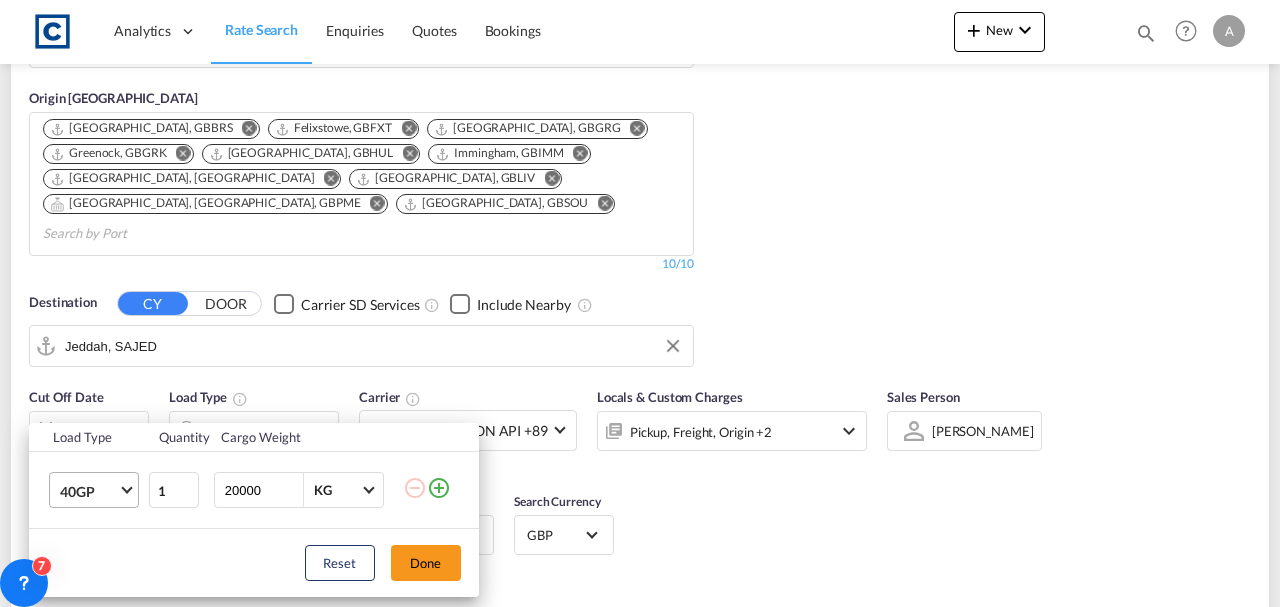 click on "40GP" at bounding box center (89, 492) 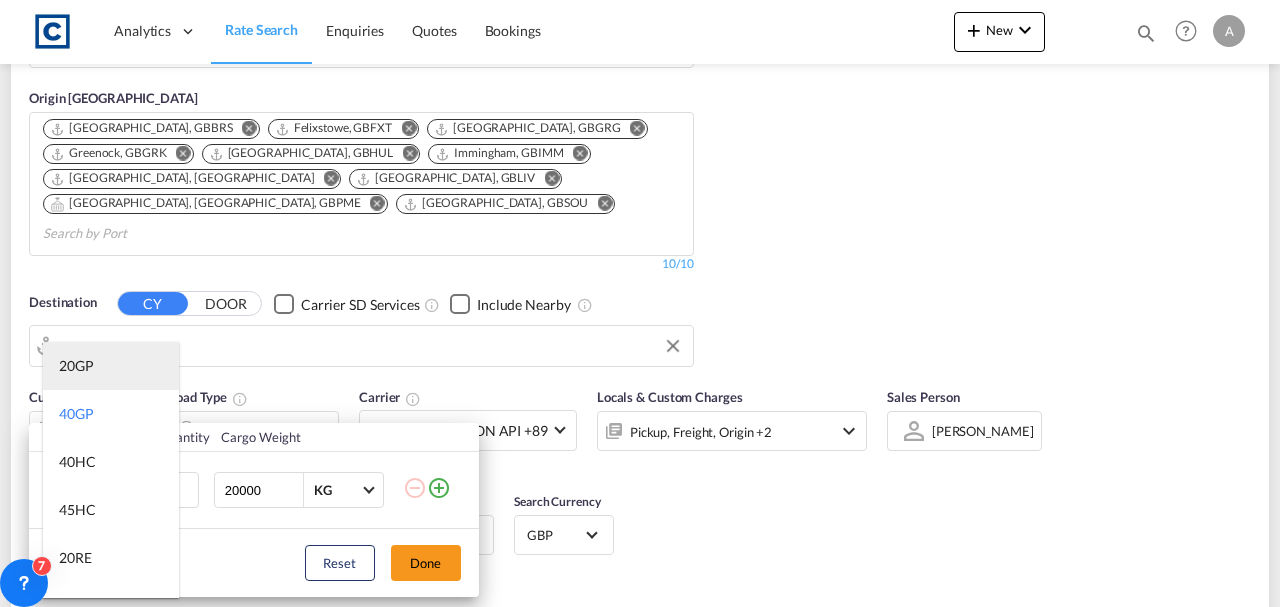 click on "20GP" at bounding box center [111, 366] 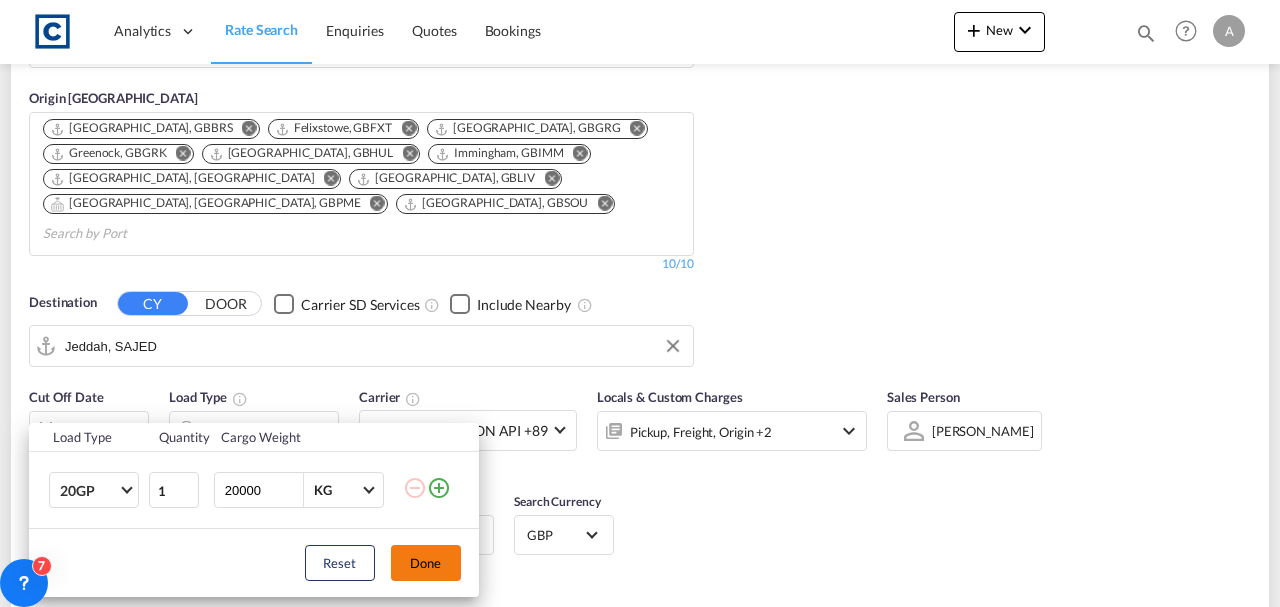 click on "Done" at bounding box center (426, 563) 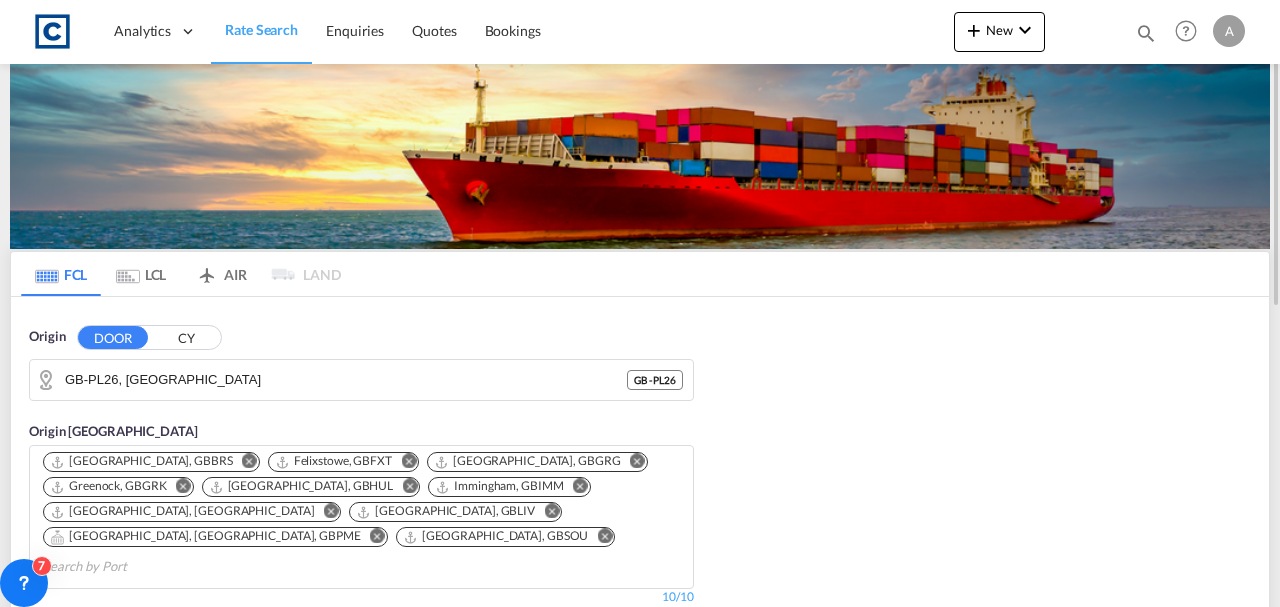 scroll, scrollTop: 599, scrollLeft: 0, axis: vertical 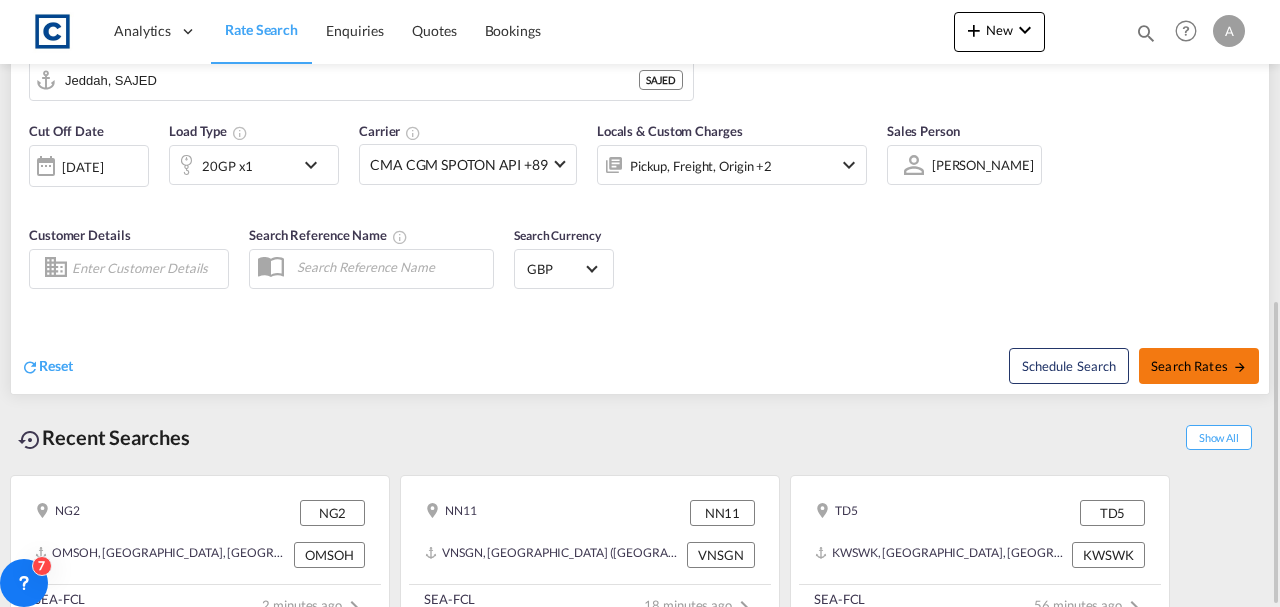 click on "Search Rates" at bounding box center [1199, 366] 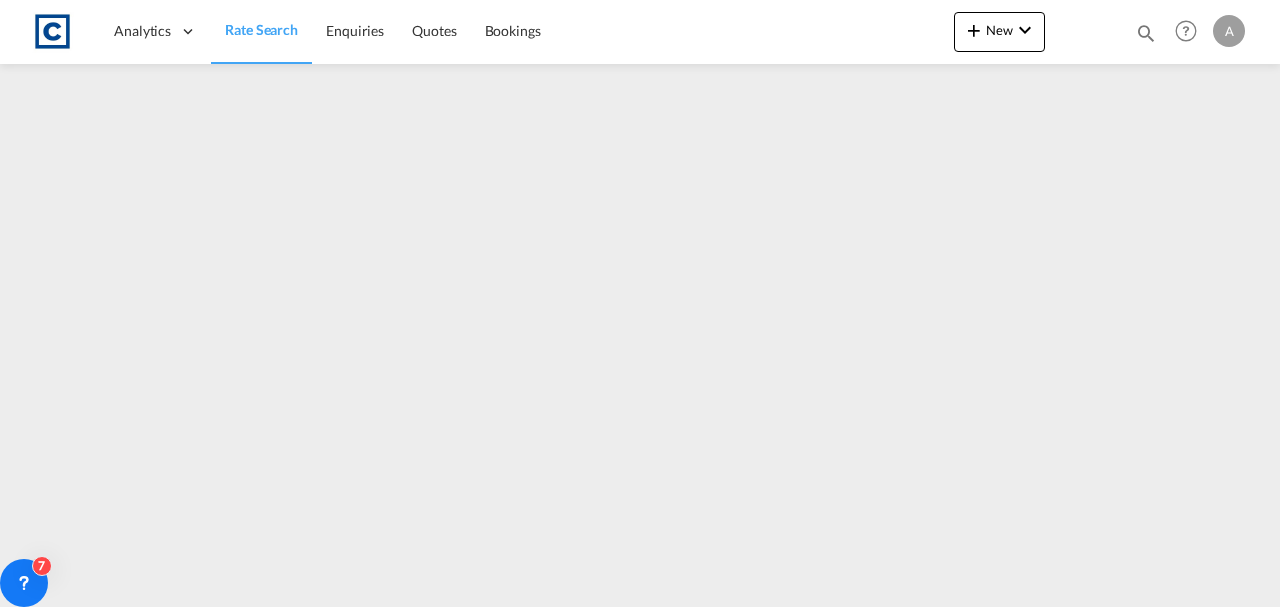 scroll, scrollTop: 0, scrollLeft: 0, axis: both 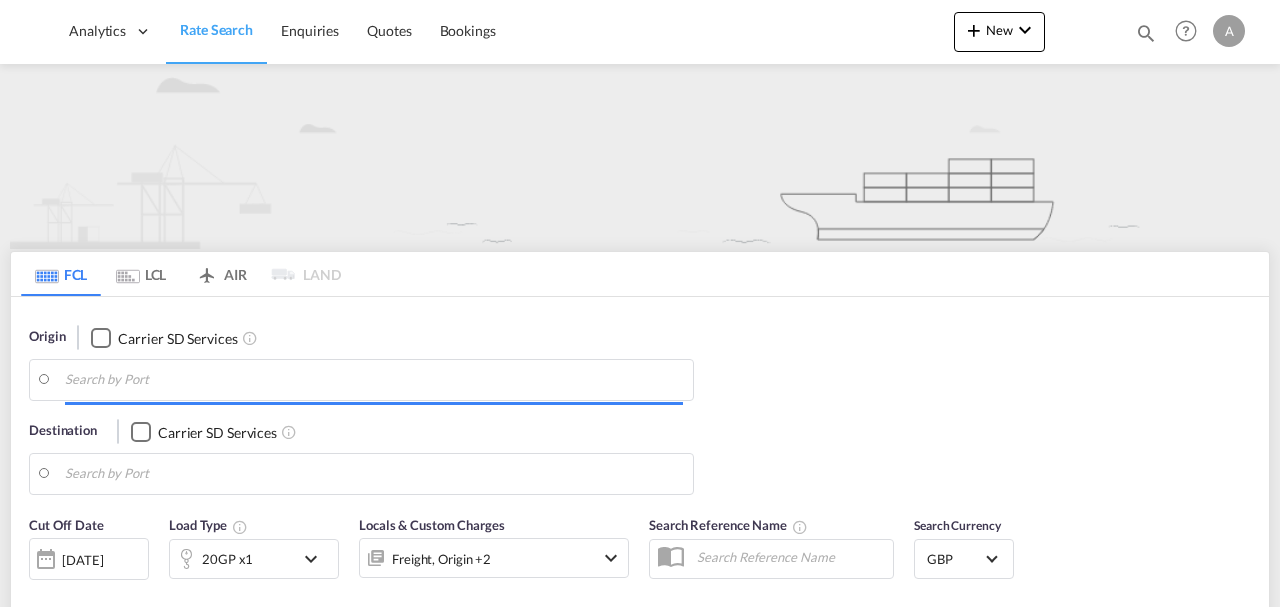 type on "PL26" 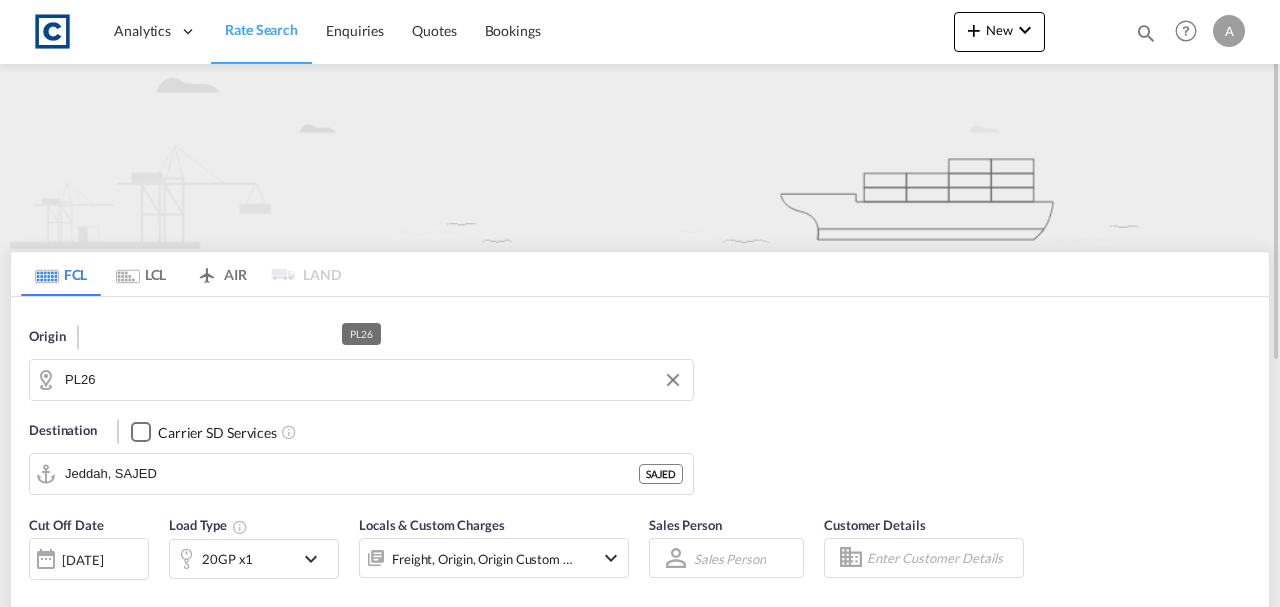 click on "PL26" at bounding box center (374, 380) 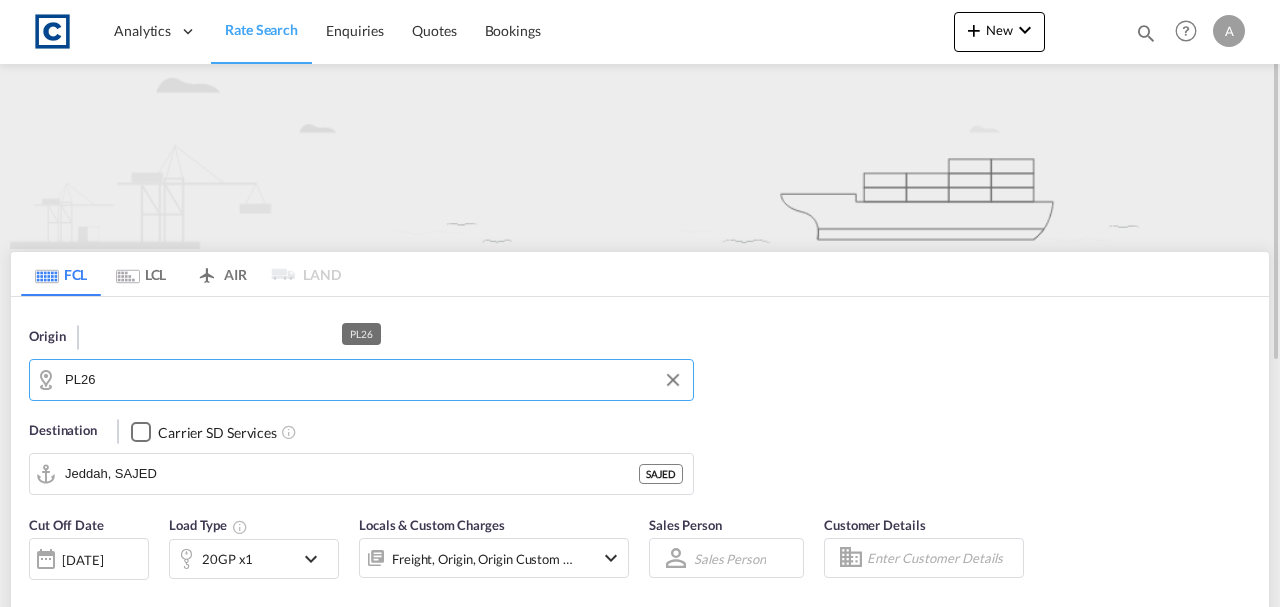 click on "PL26" at bounding box center (374, 380) 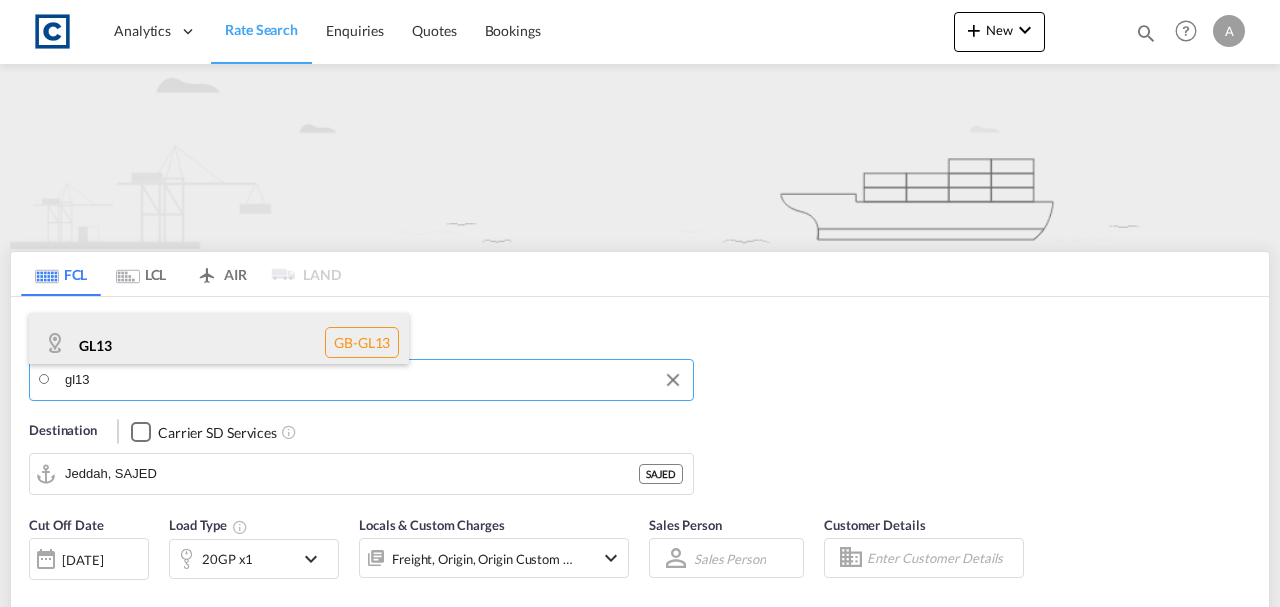 click on "GL13 GB-GL13" at bounding box center (219, 343) 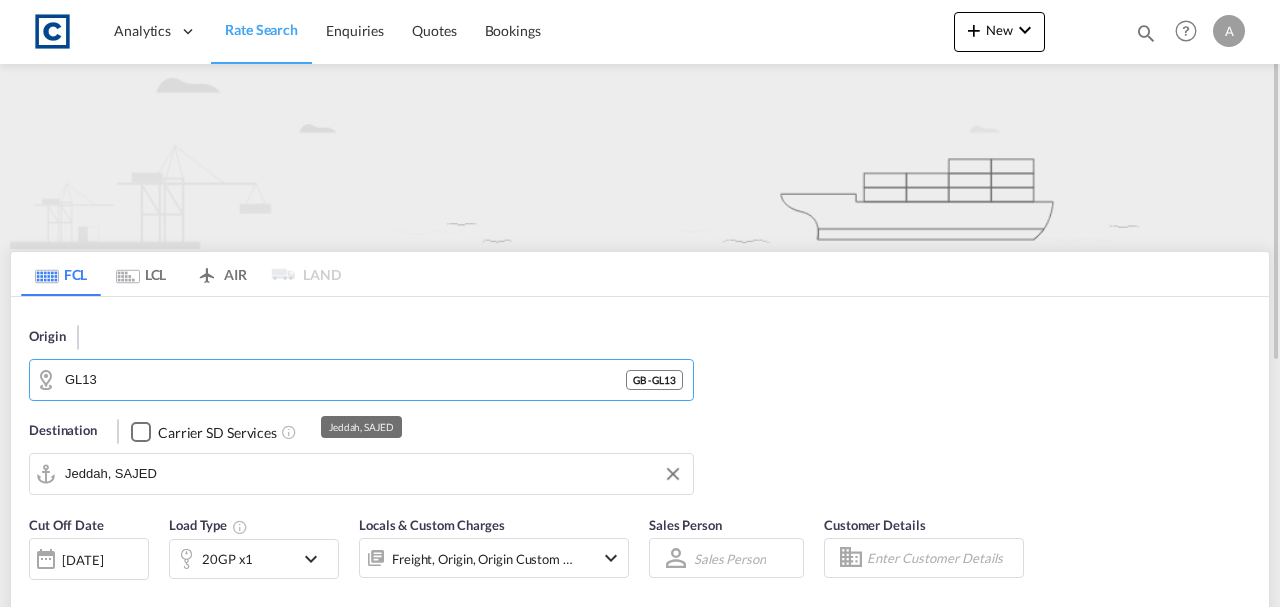 click on "Jeddah, SAJED" at bounding box center (374, 474) 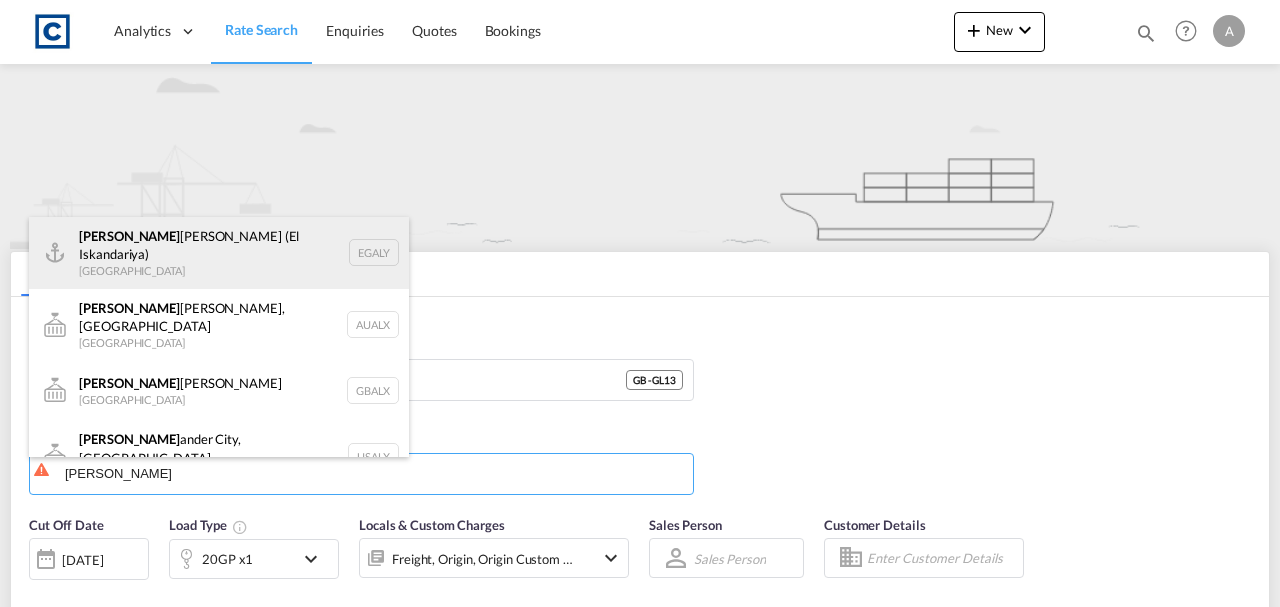 click on "Alex andria (El Iskandariya)
Egypt
EGALY" at bounding box center [219, 253] 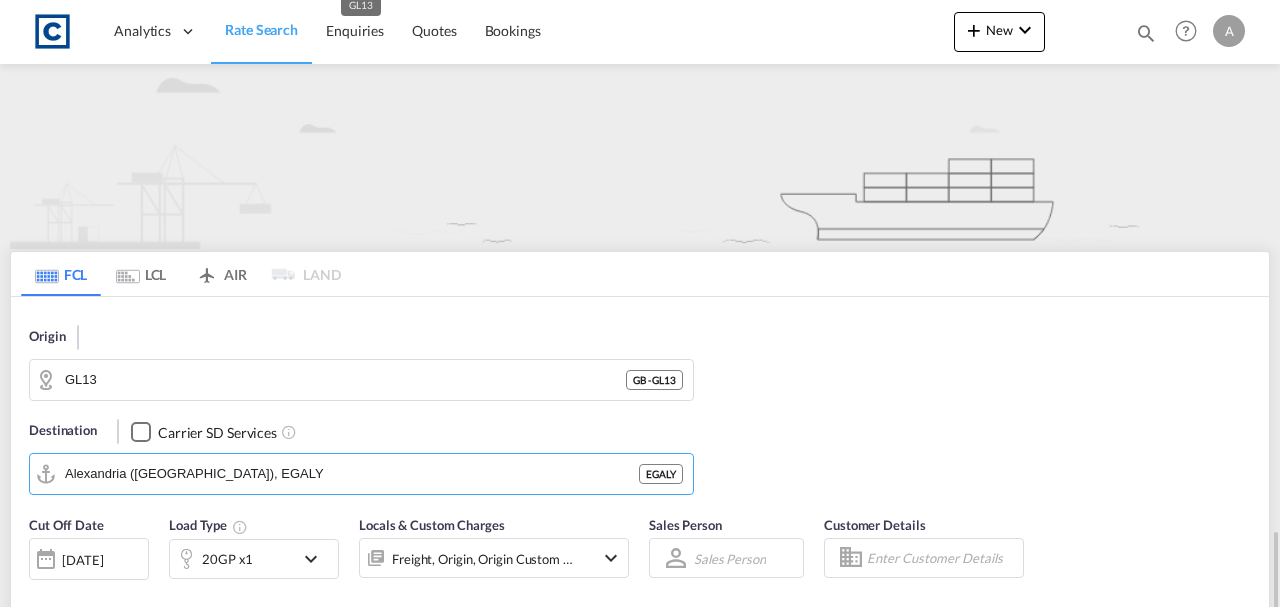 scroll, scrollTop: 333, scrollLeft: 0, axis: vertical 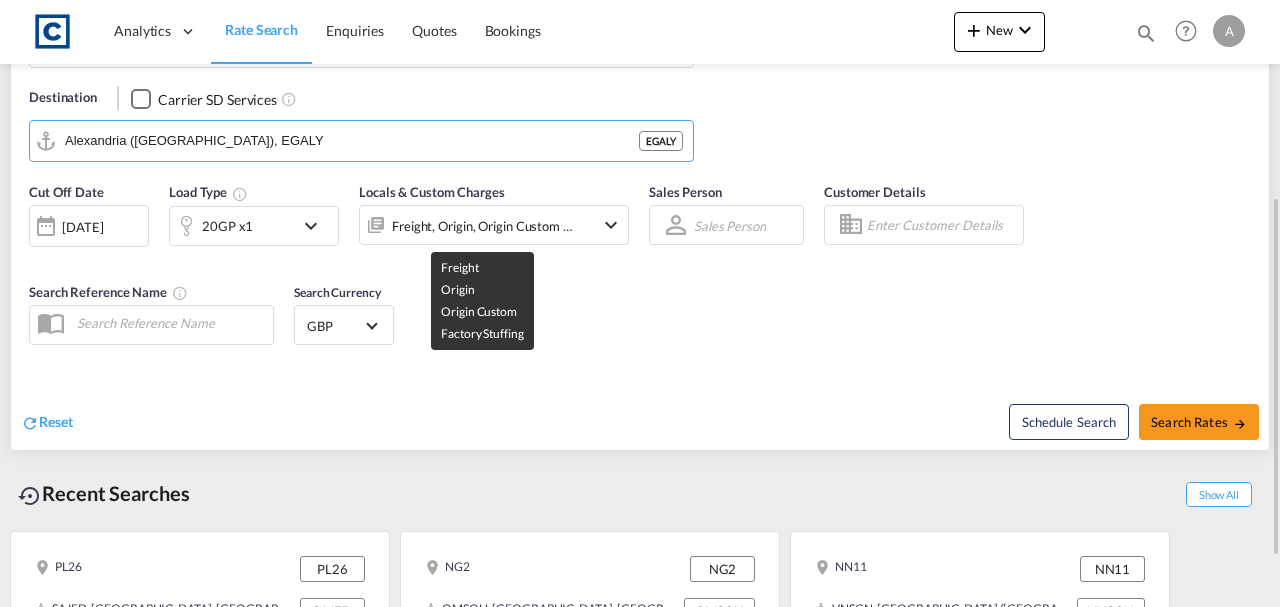 click on "Freight,  Origin,  Origin Custom +1" at bounding box center [483, 226] 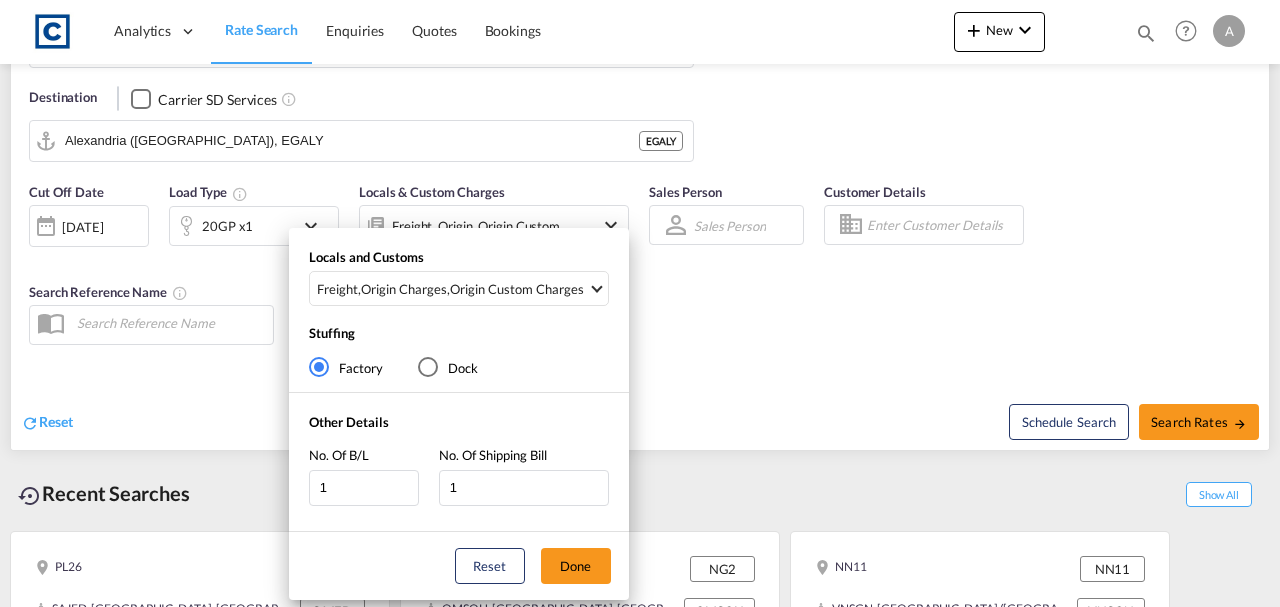 click on "Origin Custom Charges" at bounding box center [517, 289] 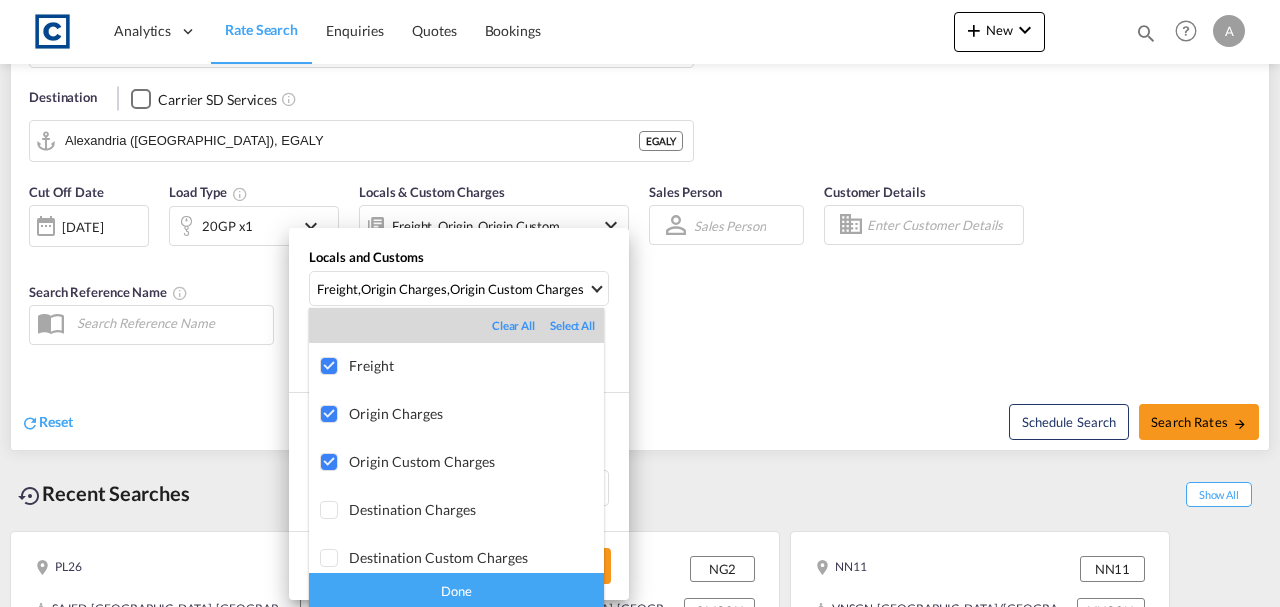 drag, startPoint x: 510, startPoint y: 595, endPoint x: 521, endPoint y: 588, distance: 13.038404 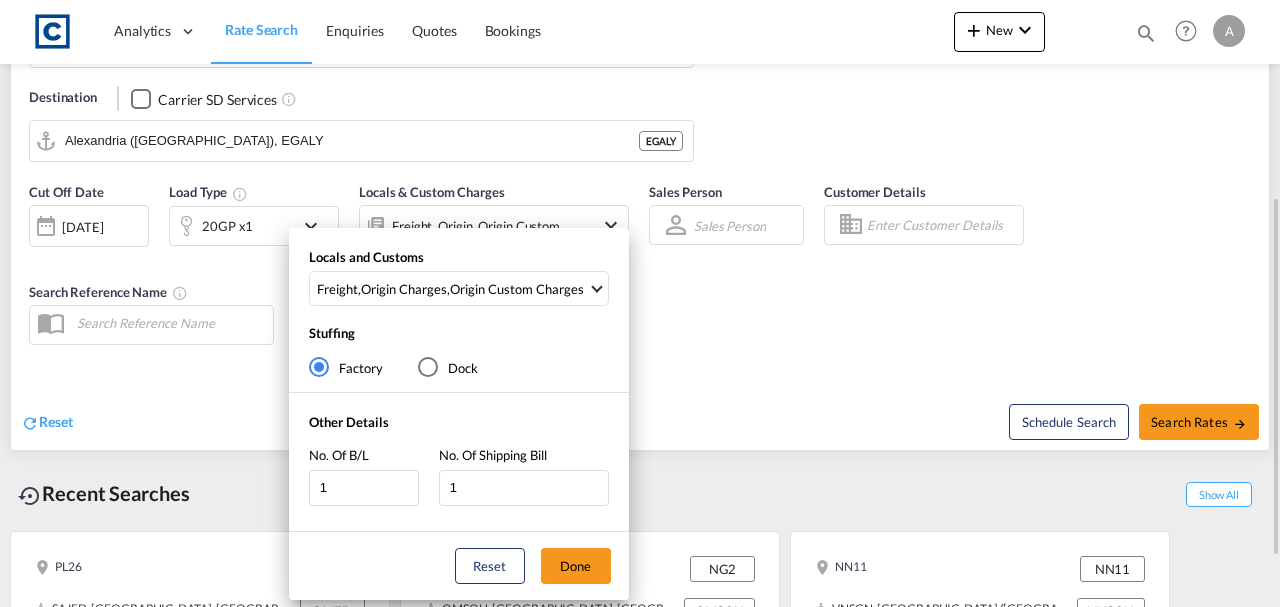 drag, startPoint x: 571, startPoint y: 572, endPoint x: 610, endPoint y: 500, distance: 81.88406 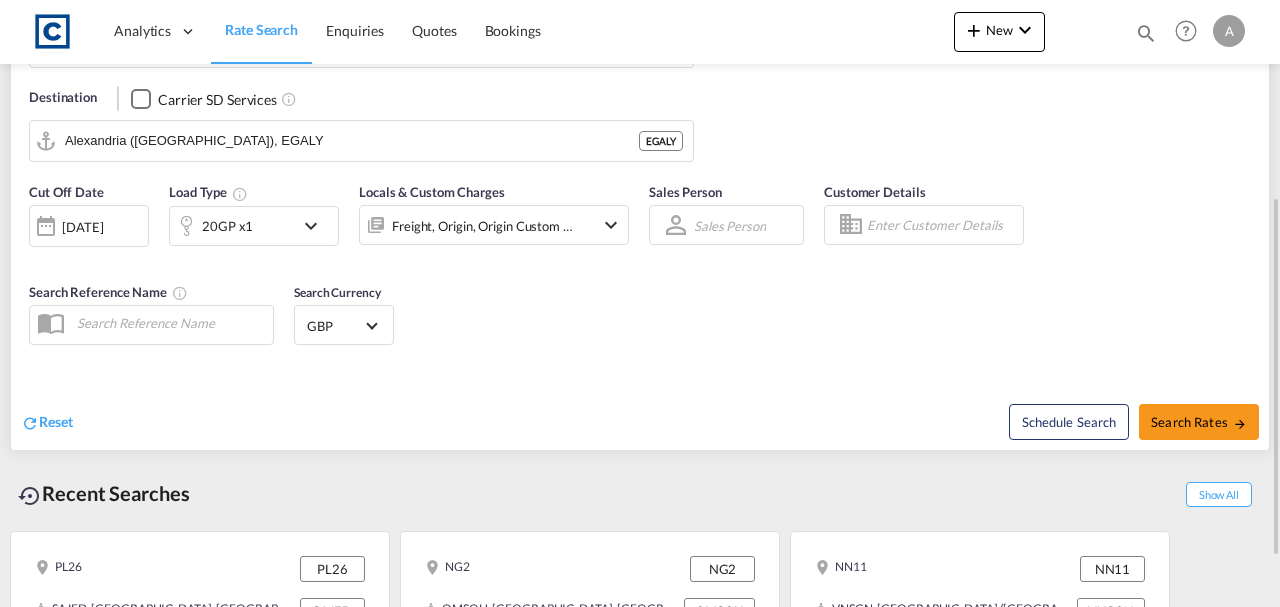 click on "Cut Off Date
08 Jul 2025 08/07/2025   Load Type
20GP x1
Locals & Custom Charges Freight,  Origin,  Origin Custom +1
Sales Person
Sales Person Select Sales Person No results found Select Sales Person
Customer Details
Search Reference Name
Search Currency
GBP
د.إ  AED United Arab Emirates Dirham Af  AFN Afghan afghani Lek  ALL Albania Lek ֏  AMD Armenia ƒ  ANG Netherlands Antilles Guilder Kz  AOA Angolan Kwanza $  ARS Argentina Peso $  AUD Australia Dollar ƒ  AWG Aruban florin ман  AZN Azerbaijan New Manat KM  BAM Bosnia and Herzegovina convertible mark $  BBD Barbados Dollar ৳  BDT Bangladesh Taka лв  BGN Bulgaria Lev $  BHD Bahraini Dinar FBu  BIF Burundi franc $  BMD Bermudian dollar $  BND Brunei dollar $b  BOB Bolivian boliviano R$  BRL Brazil Real $  BSD Bahamas Dollar Nu.  BTN Bhutanese ngultrum P  BWP Botswana Pula Br  BYN Belarusian ruble BZ$  BZD Belize dollar $  CAD Canada Dollar $" at bounding box center [640, 267] 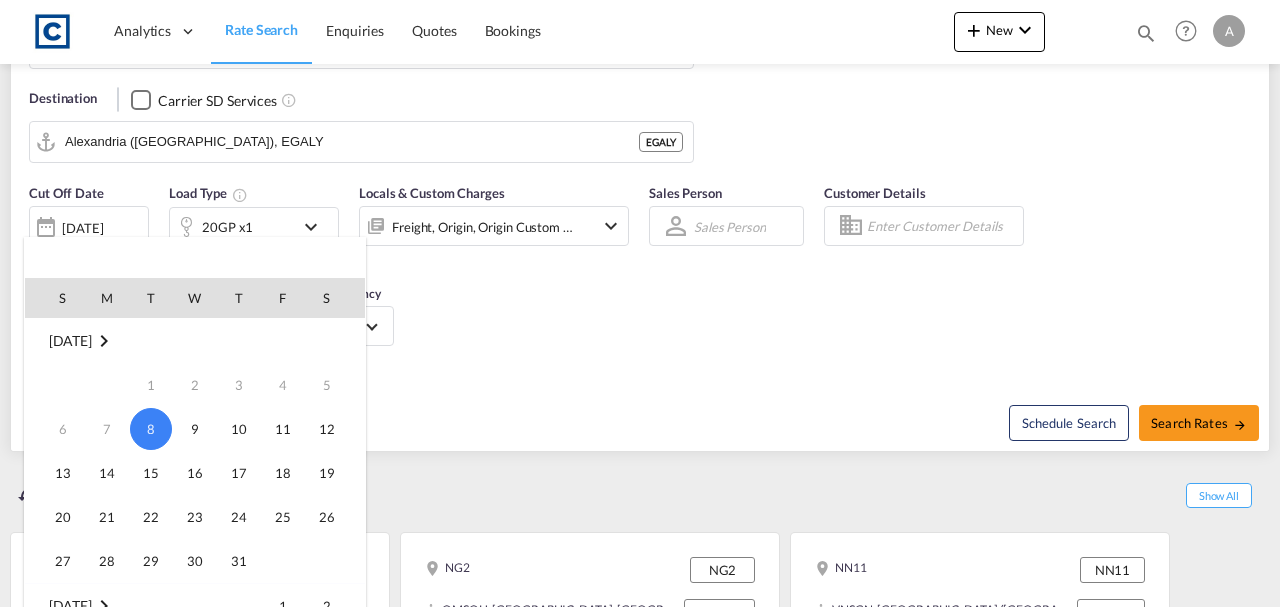 drag, startPoint x: 880, startPoint y: 410, endPoint x: 633, endPoint y: 371, distance: 250.06 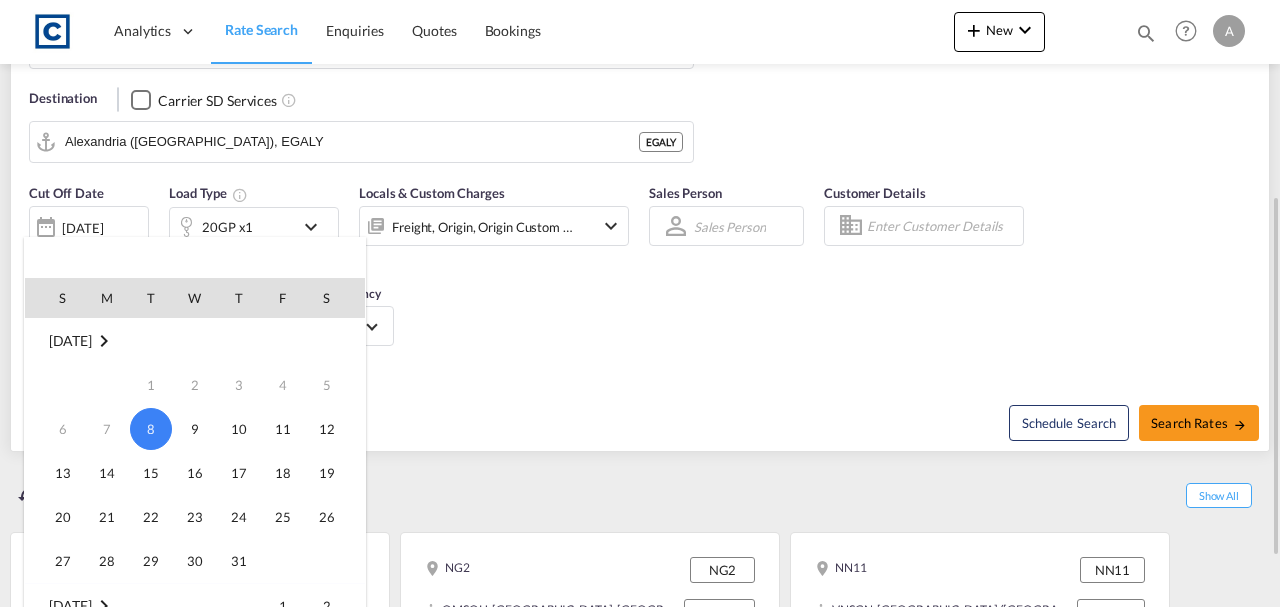 scroll, scrollTop: 333, scrollLeft: 0, axis: vertical 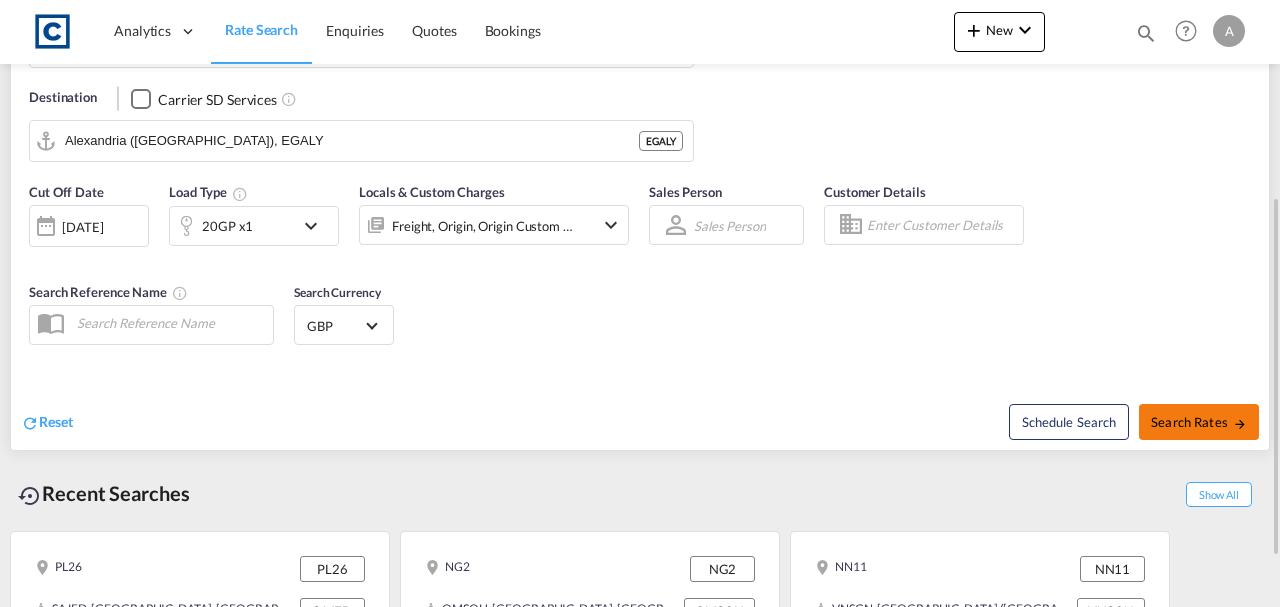 click on "Search Rates" at bounding box center [1199, 422] 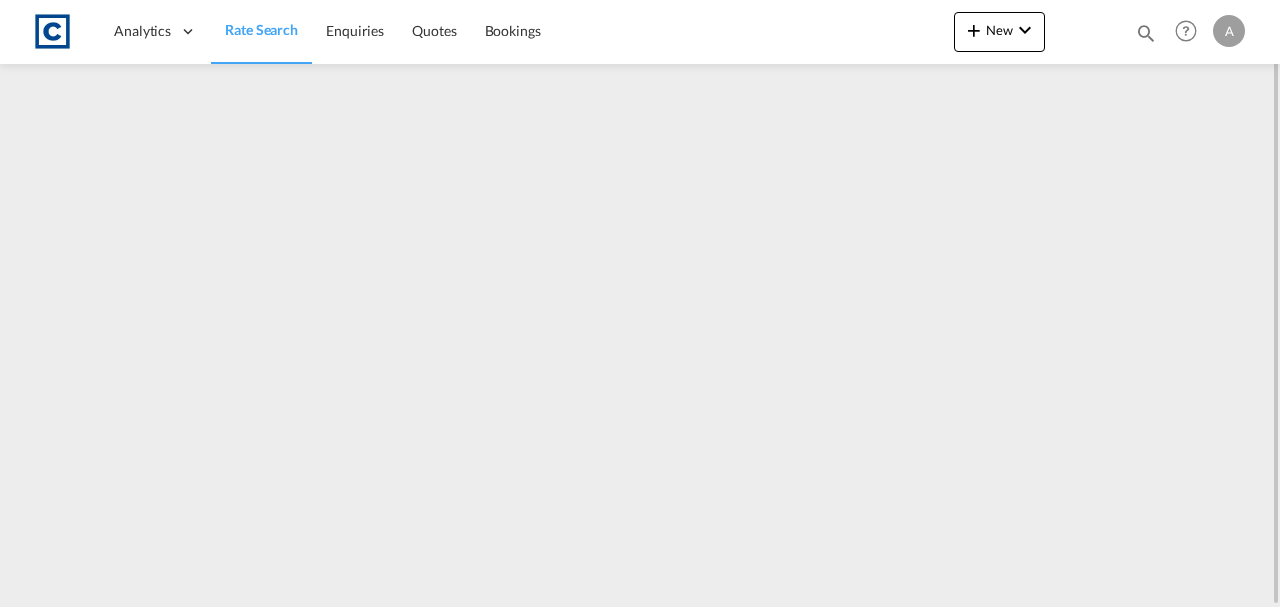 scroll, scrollTop: 0, scrollLeft: 0, axis: both 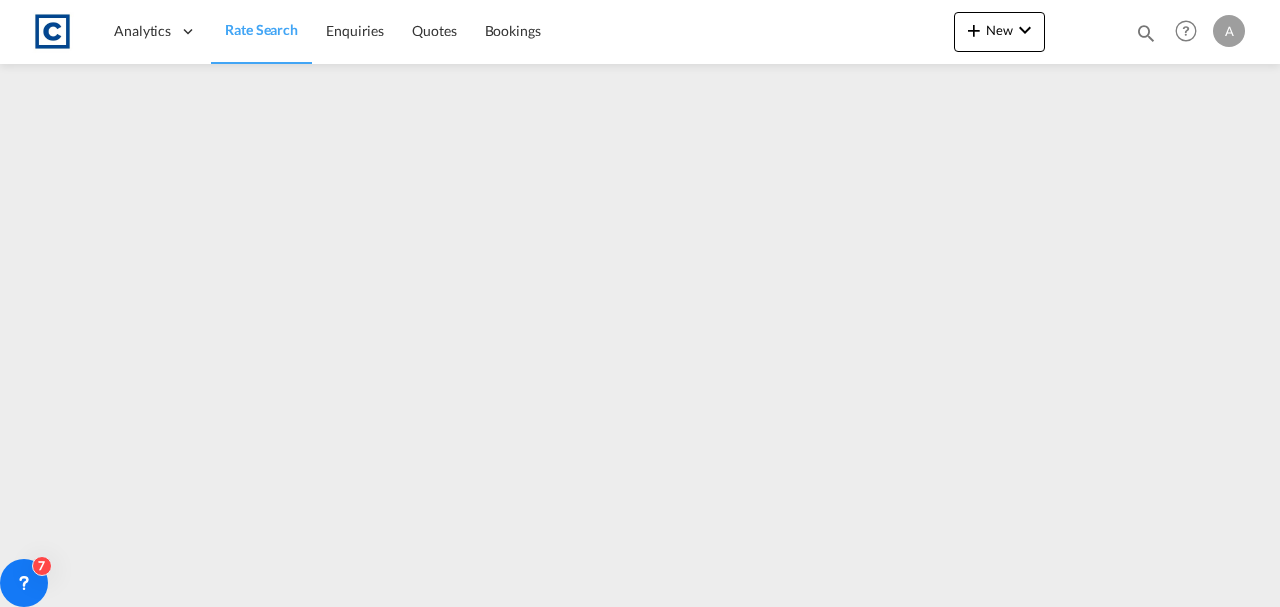 click on "Rate Search" at bounding box center (261, 29) 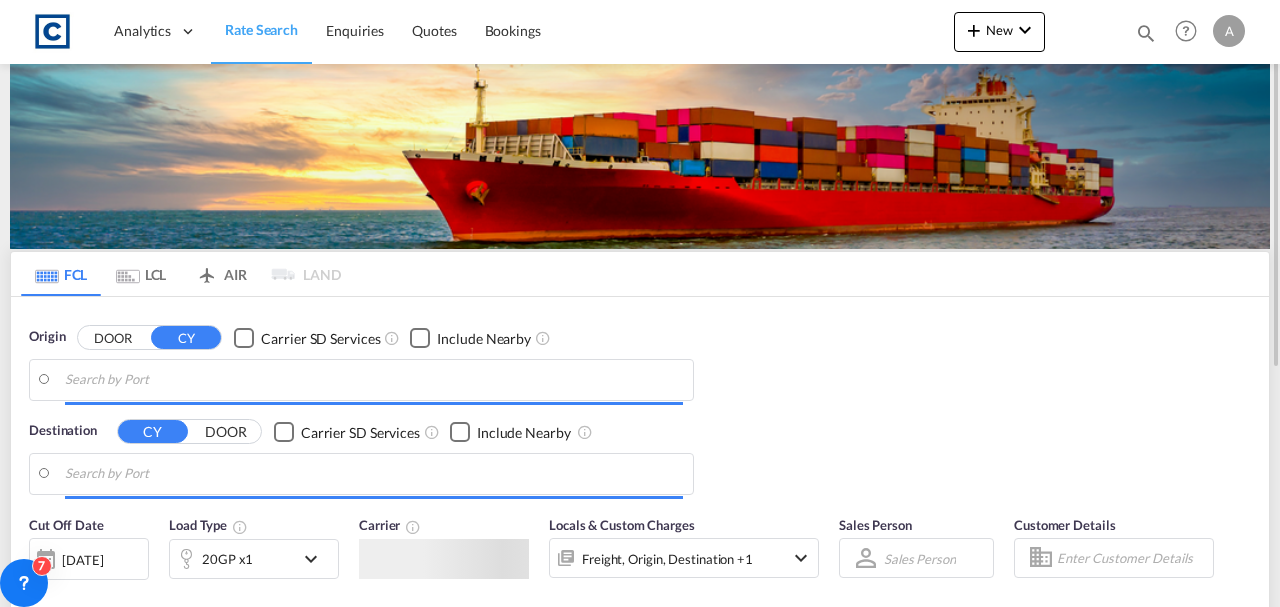 type on "GB-GL13, Stroud" 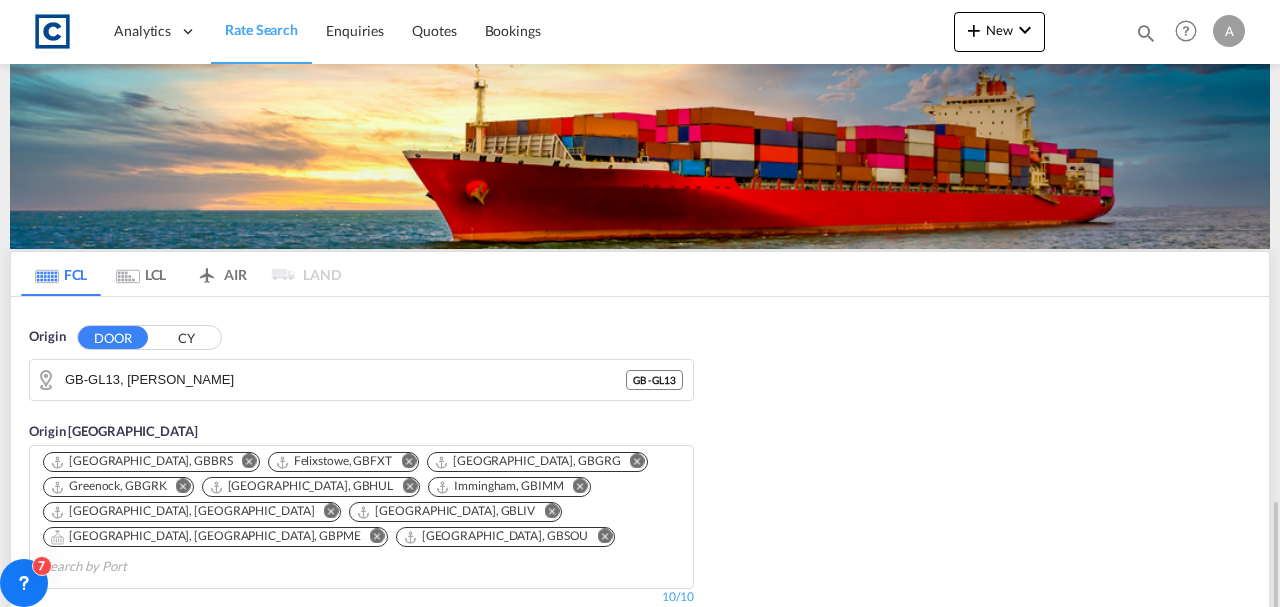 scroll, scrollTop: 333, scrollLeft: 0, axis: vertical 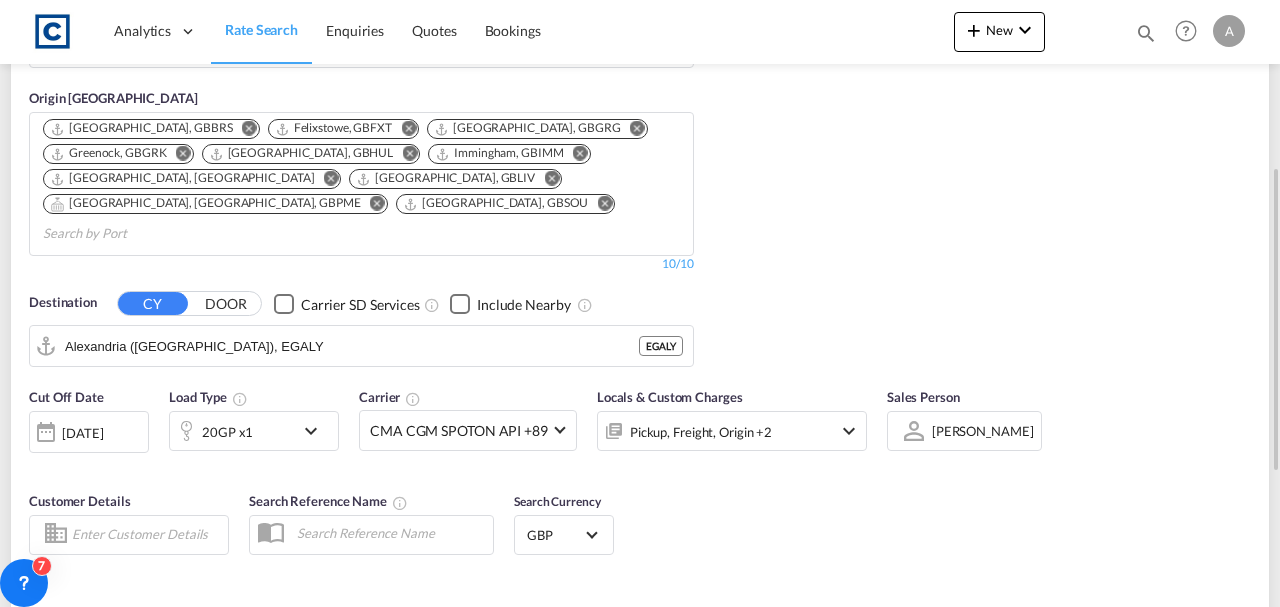click on "Pickup,  Freight,  Origin +2" at bounding box center (701, 432) 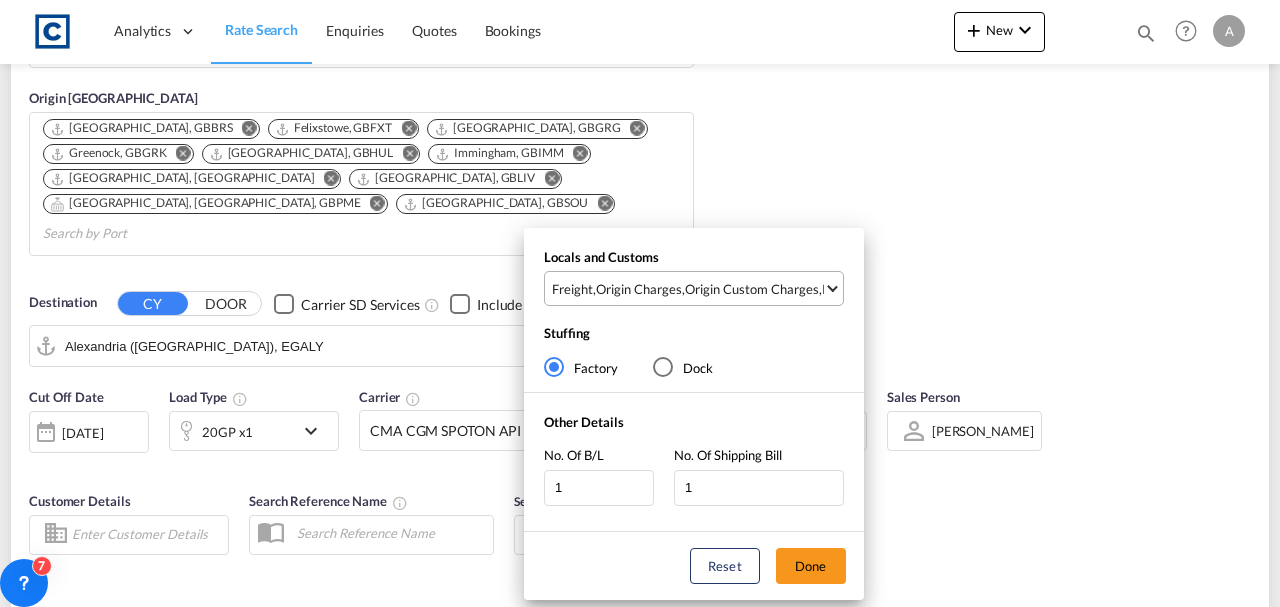 click on "Origin Custom Charges" at bounding box center [752, 289] 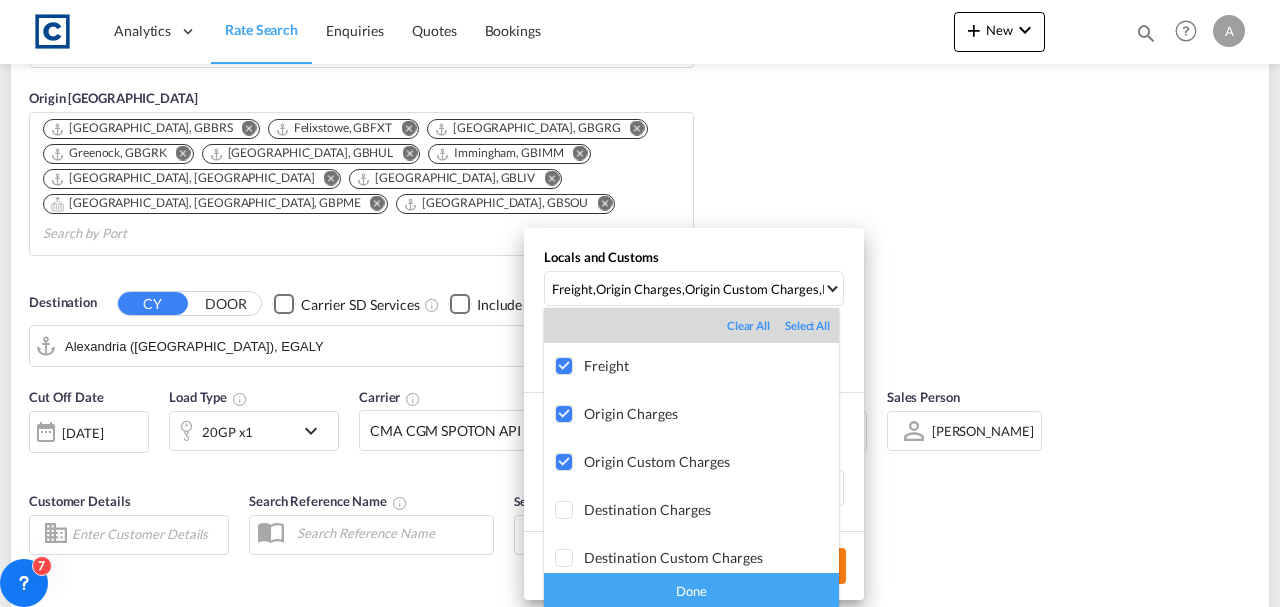 drag, startPoint x: 740, startPoint y: 585, endPoint x: 804, endPoint y: 574, distance: 64.93843 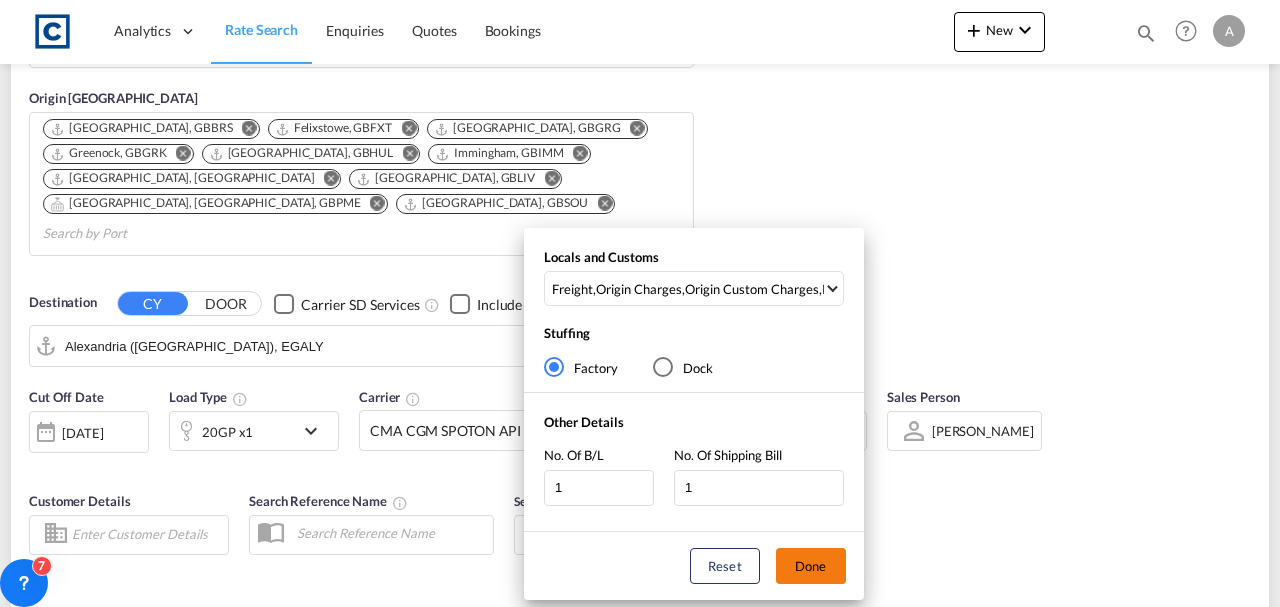 click on "Done" at bounding box center (811, 566) 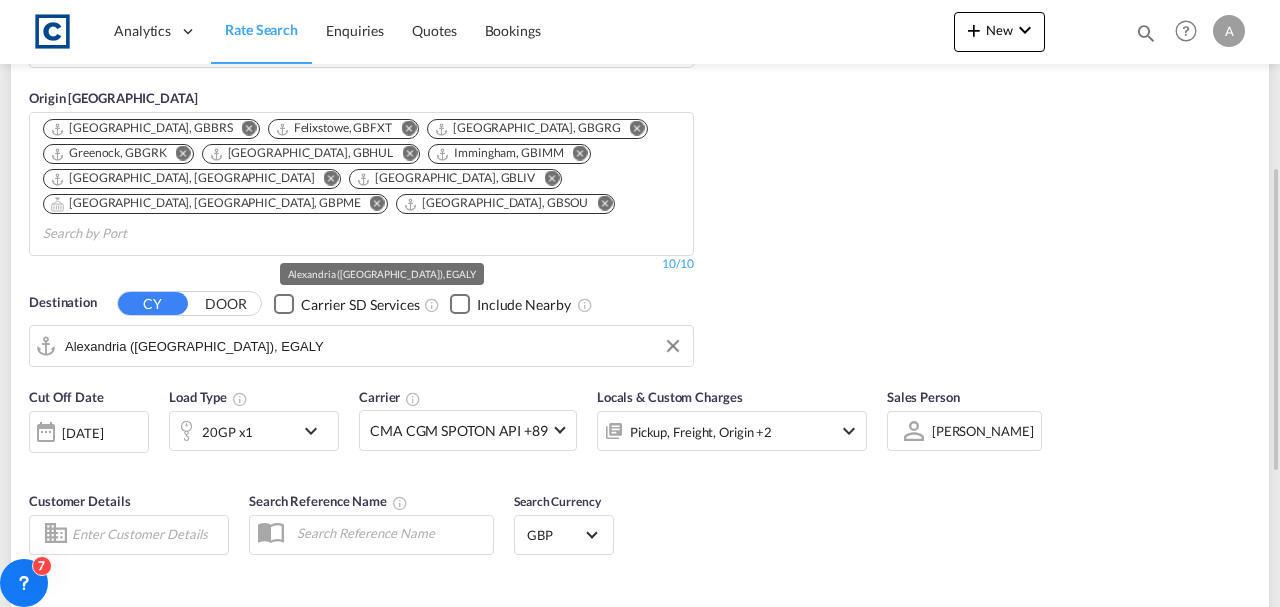 scroll, scrollTop: 599, scrollLeft: 0, axis: vertical 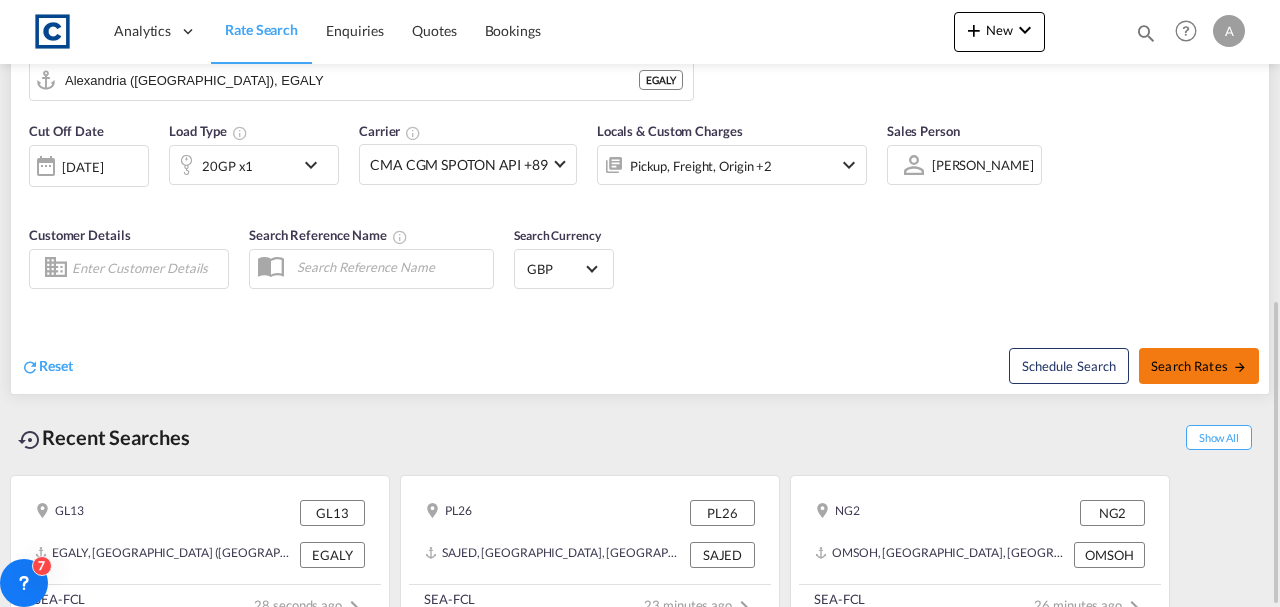 click on "Search Rates" at bounding box center [1199, 366] 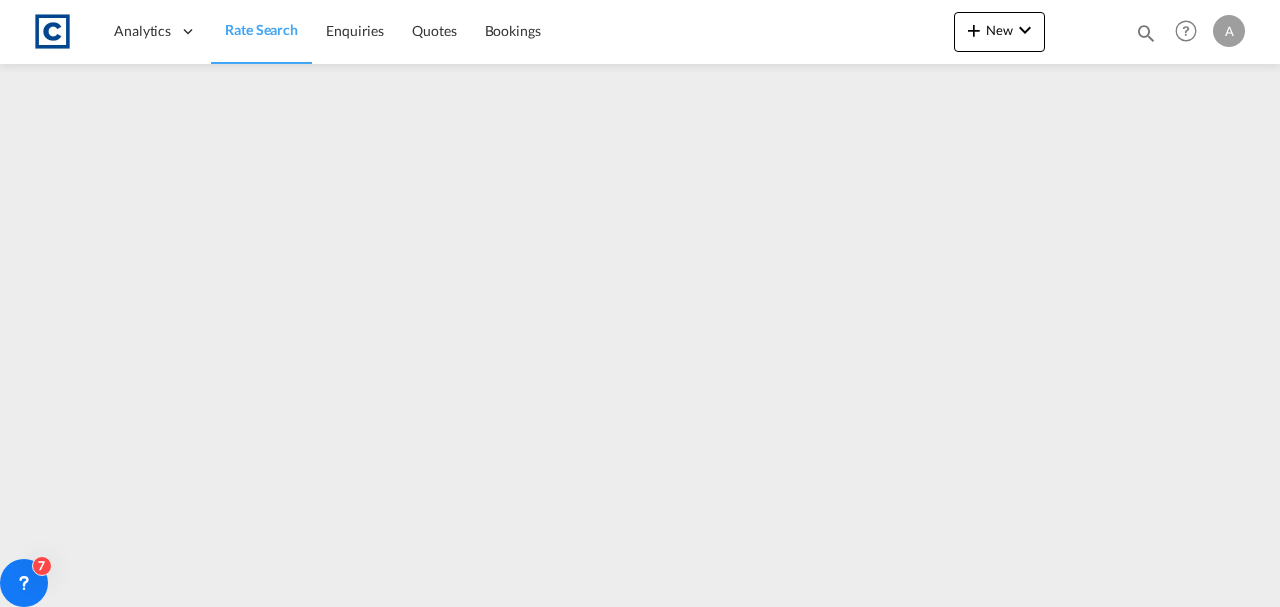 scroll, scrollTop: 0, scrollLeft: 0, axis: both 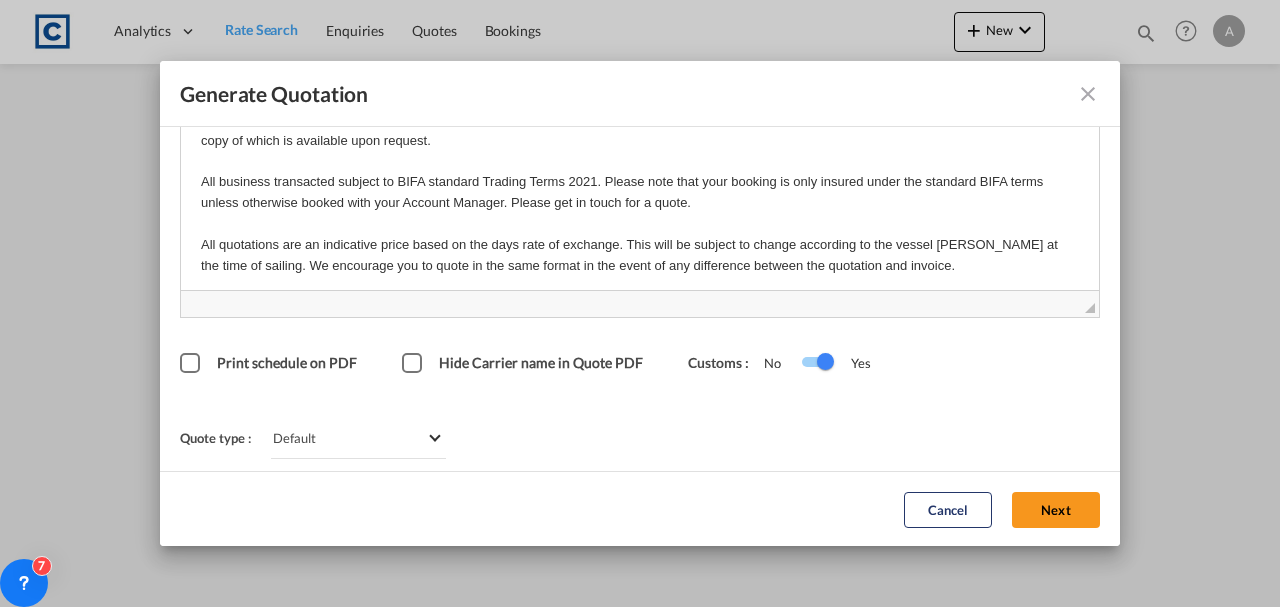 click on "Next" at bounding box center [1056, 509] 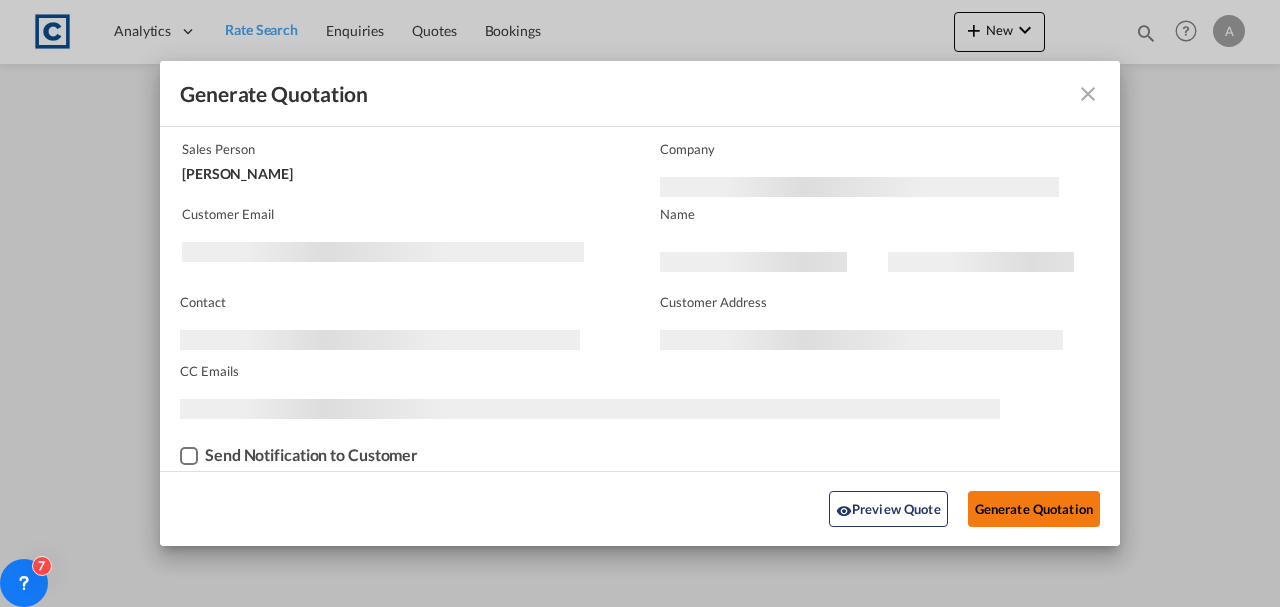 scroll, scrollTop: 121, scrollLeft: 0, axis: vertical 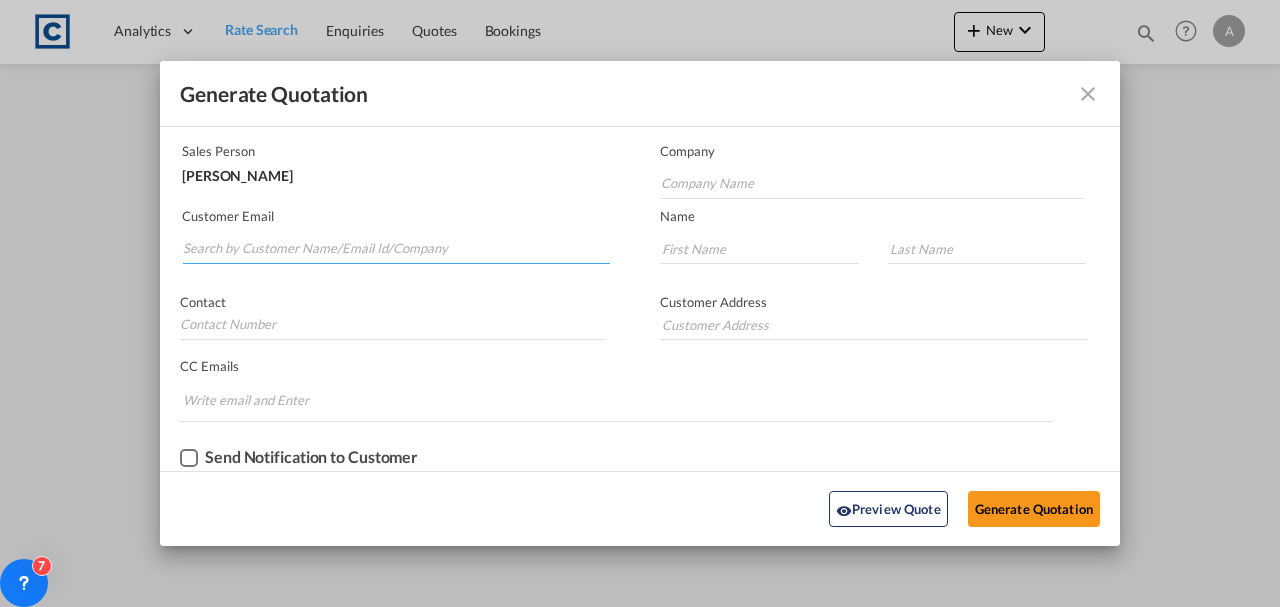 click at bounding box center [396, 249] 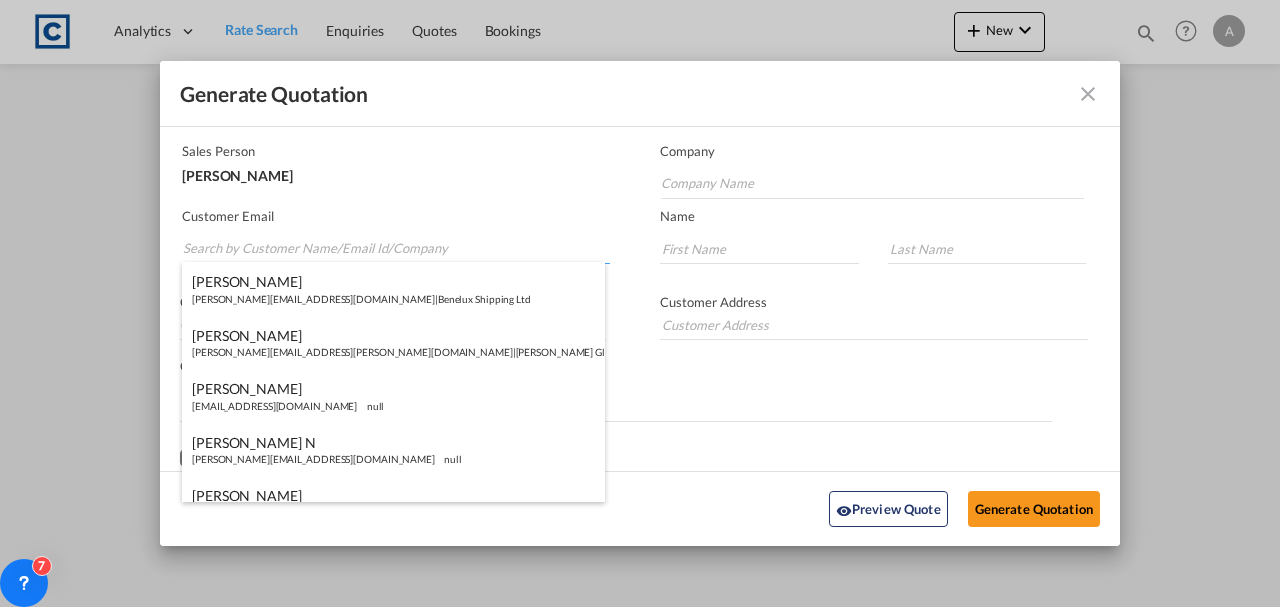 paste on "Andrea.Locarno@gruber-logistics.com" 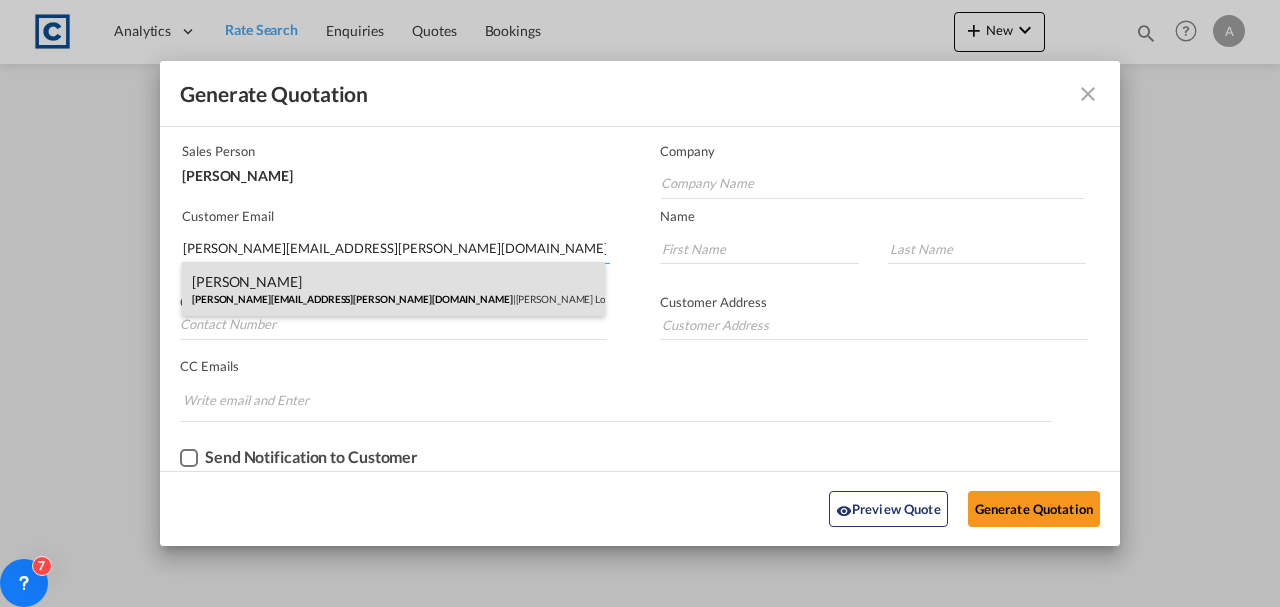 type on "Andrea.Locarno@gruber-logistics.com" 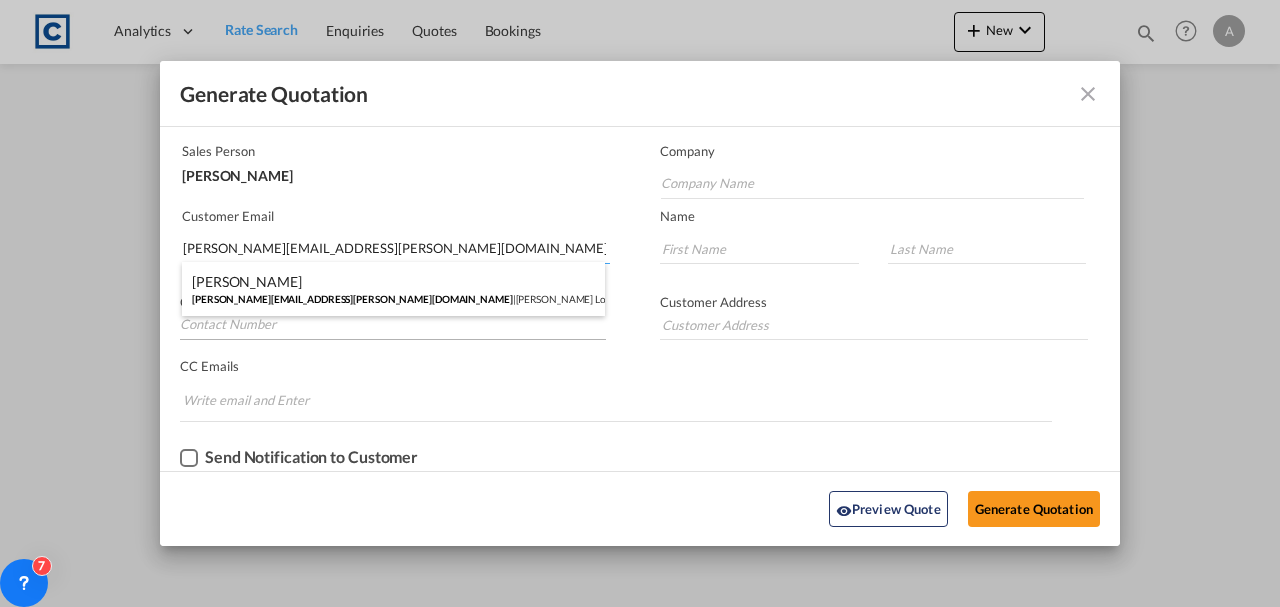 type on "Gruber Logisitcs" 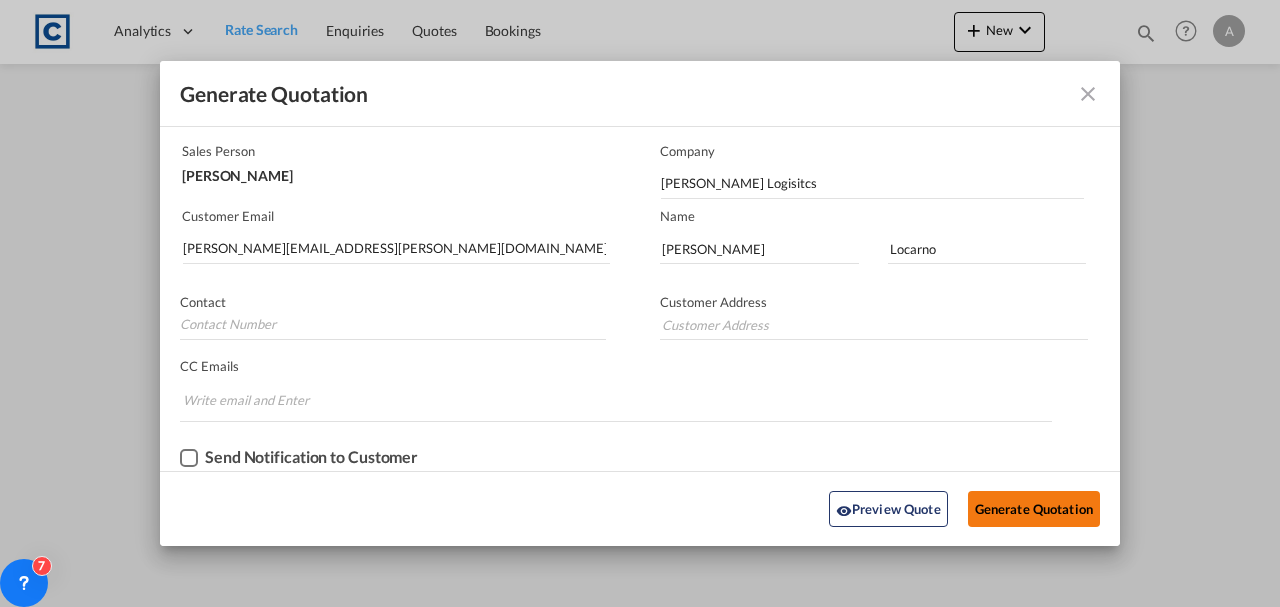click on "Generate Quotation" at bounding box center [1034, 509] 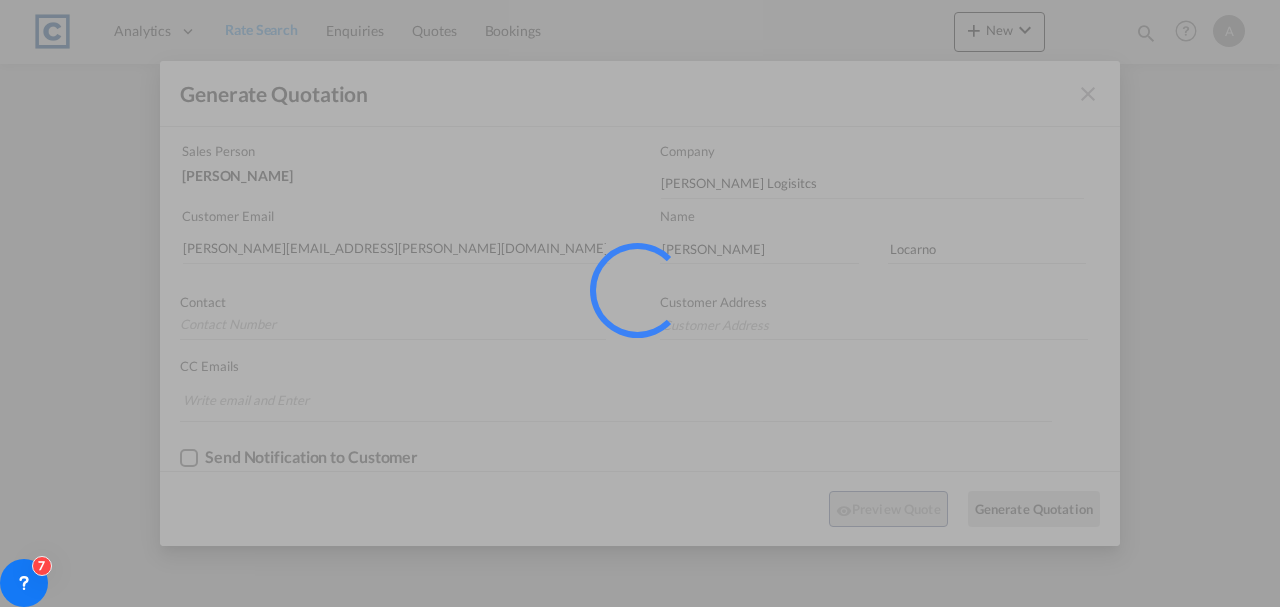 scroll, scrollTop: 0, scrollLeft: 0, axis: both 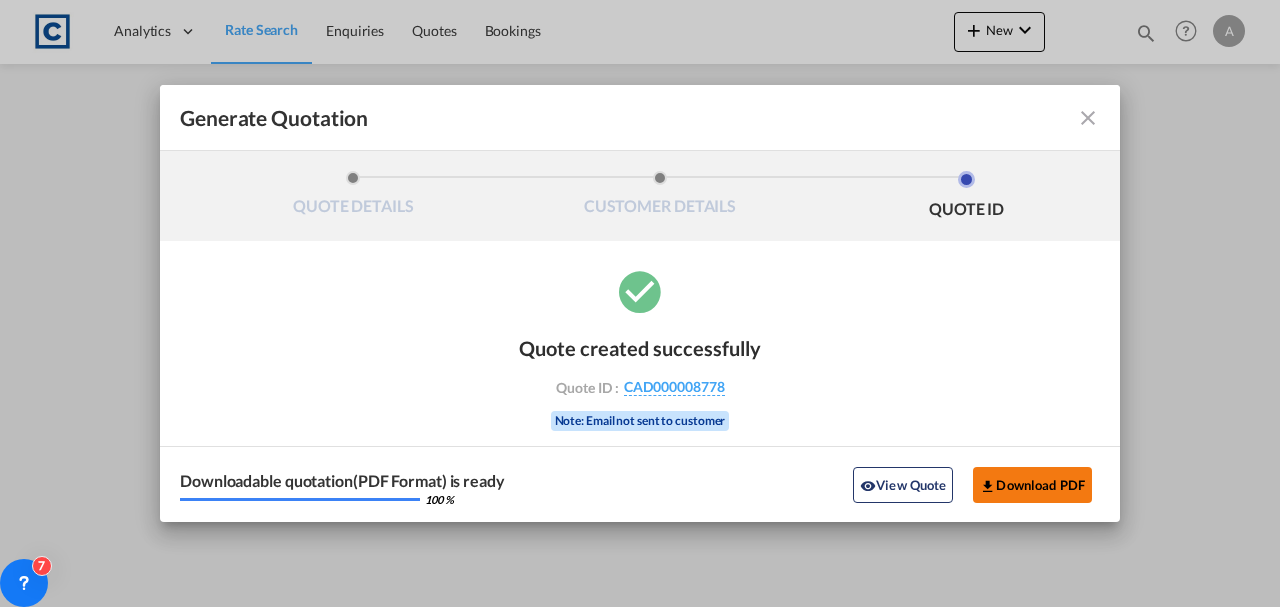 click on "Download PDF" at bounding box center [1032, 485] 